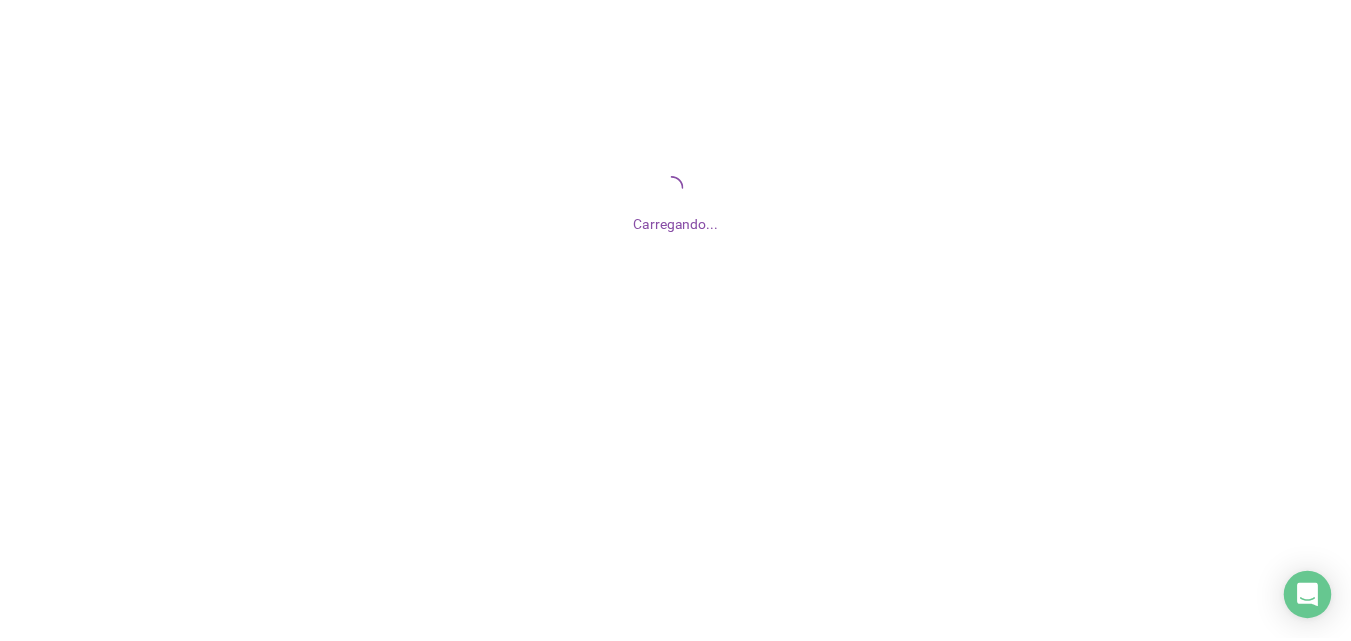 scroll, scrollTop: 0, scrollLeft: 0, axis: both 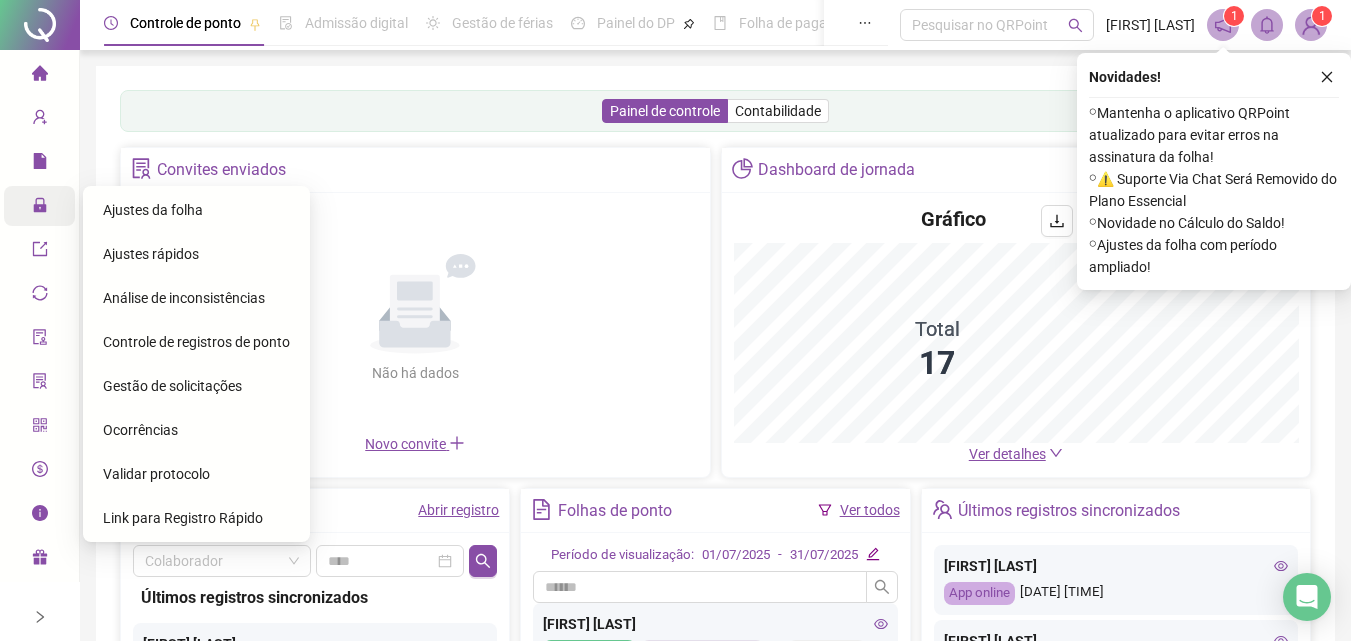 click on "Ajustes da folha" at bounding box center [153, 210] 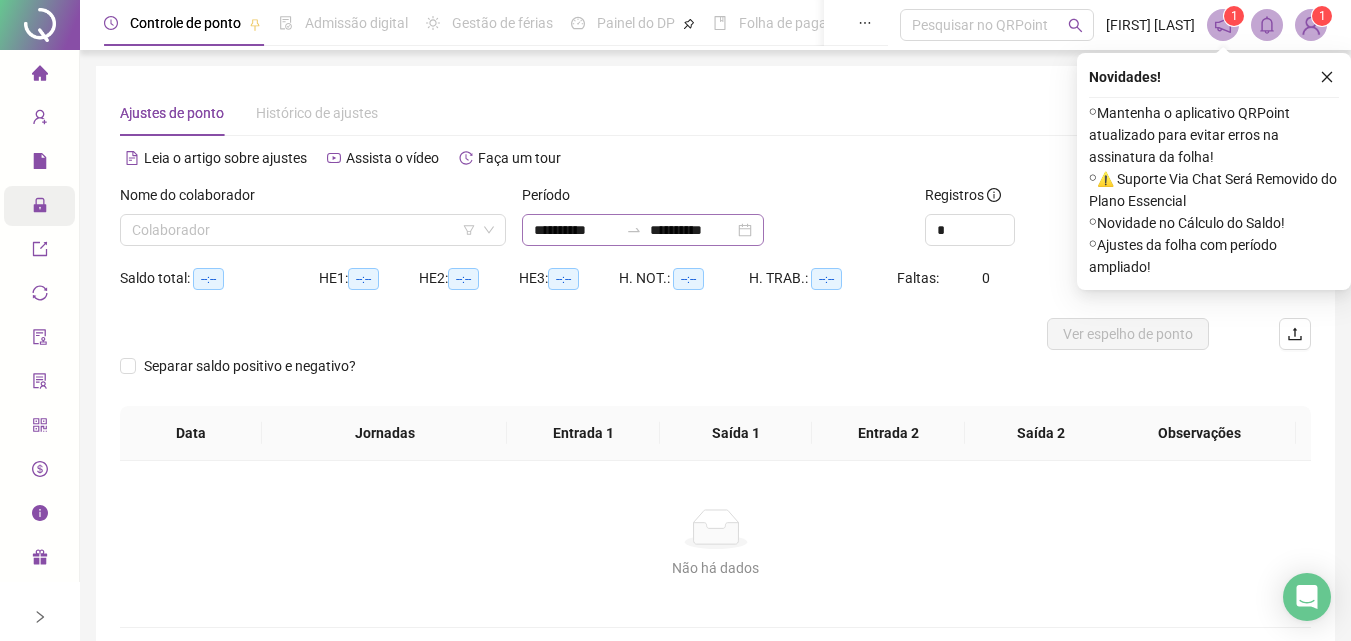 click on "**********" at bounding box center (643, 230) 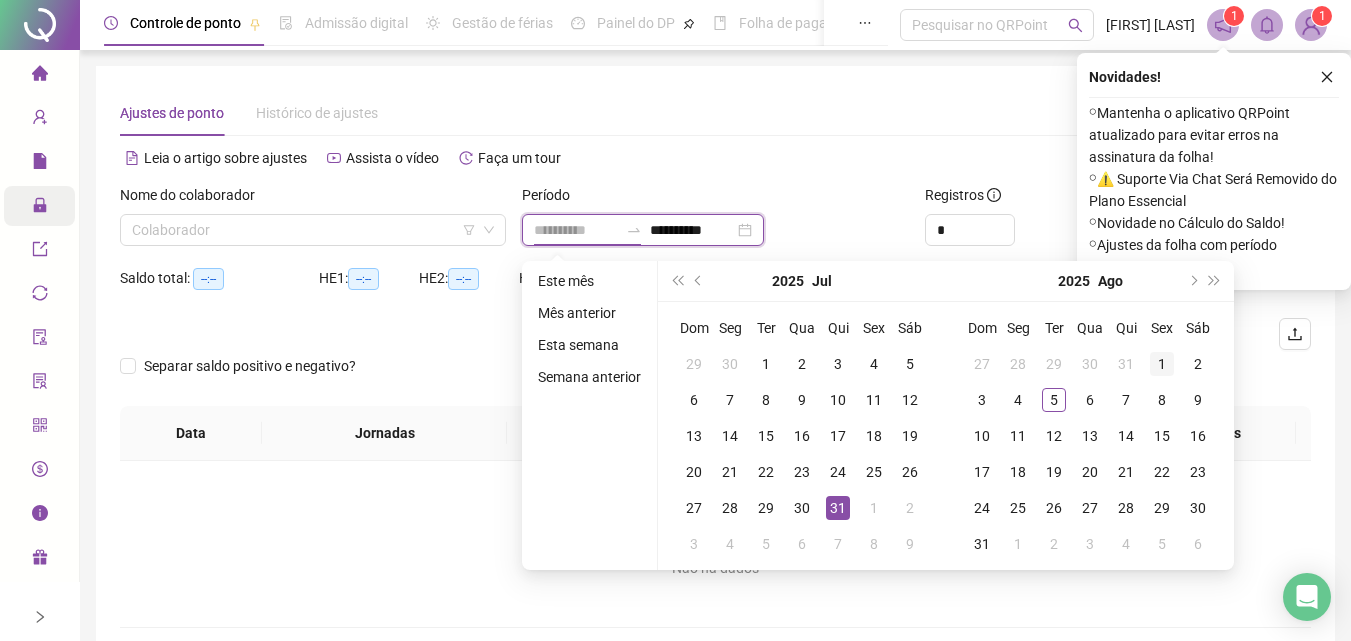 type on "**********" 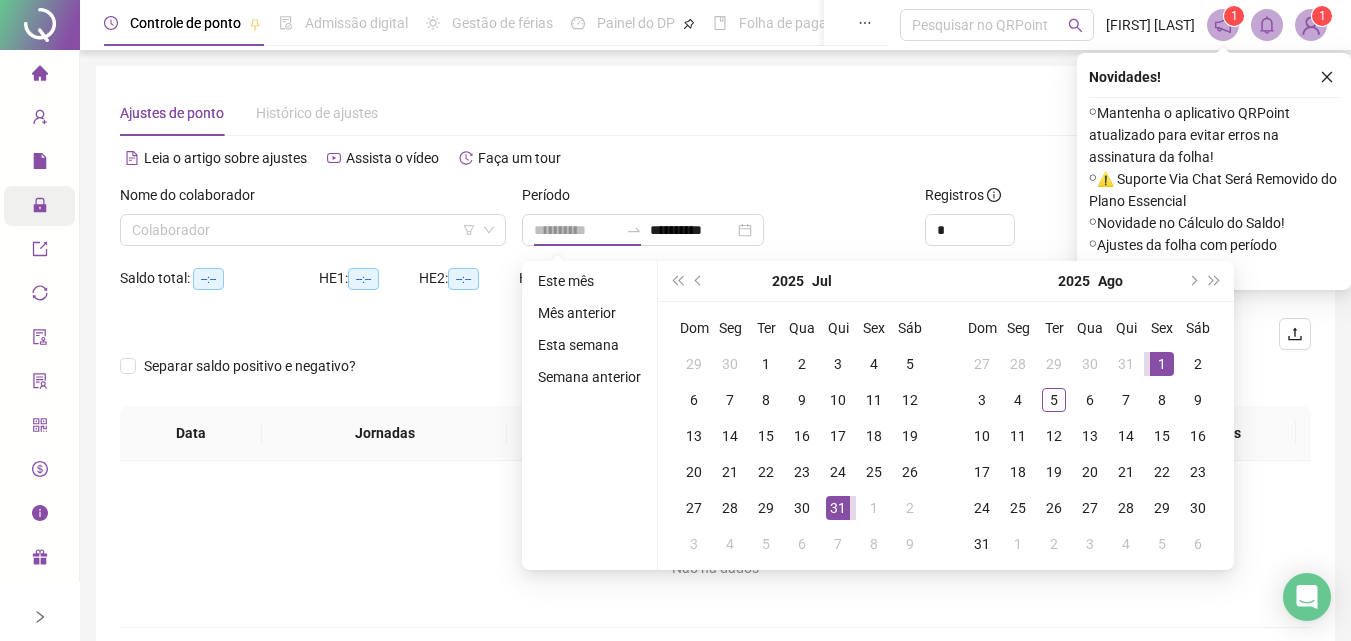 click on "1" at bounding box center (1162, 364) 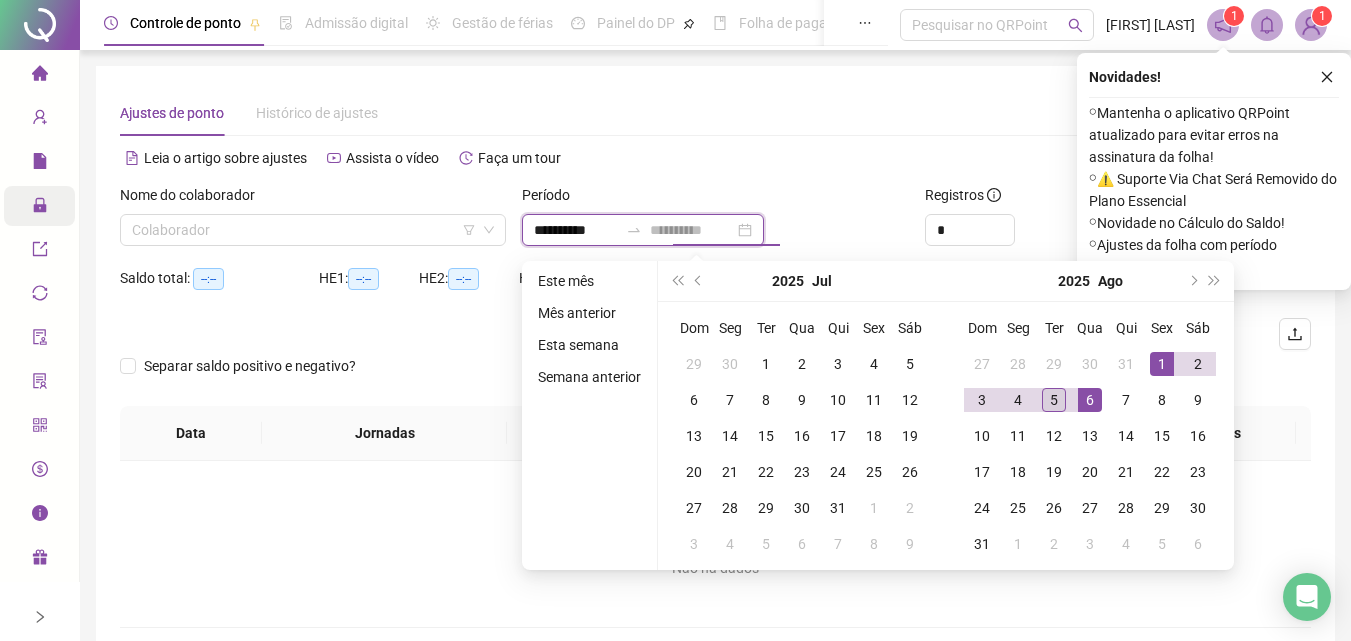 type on "**********" 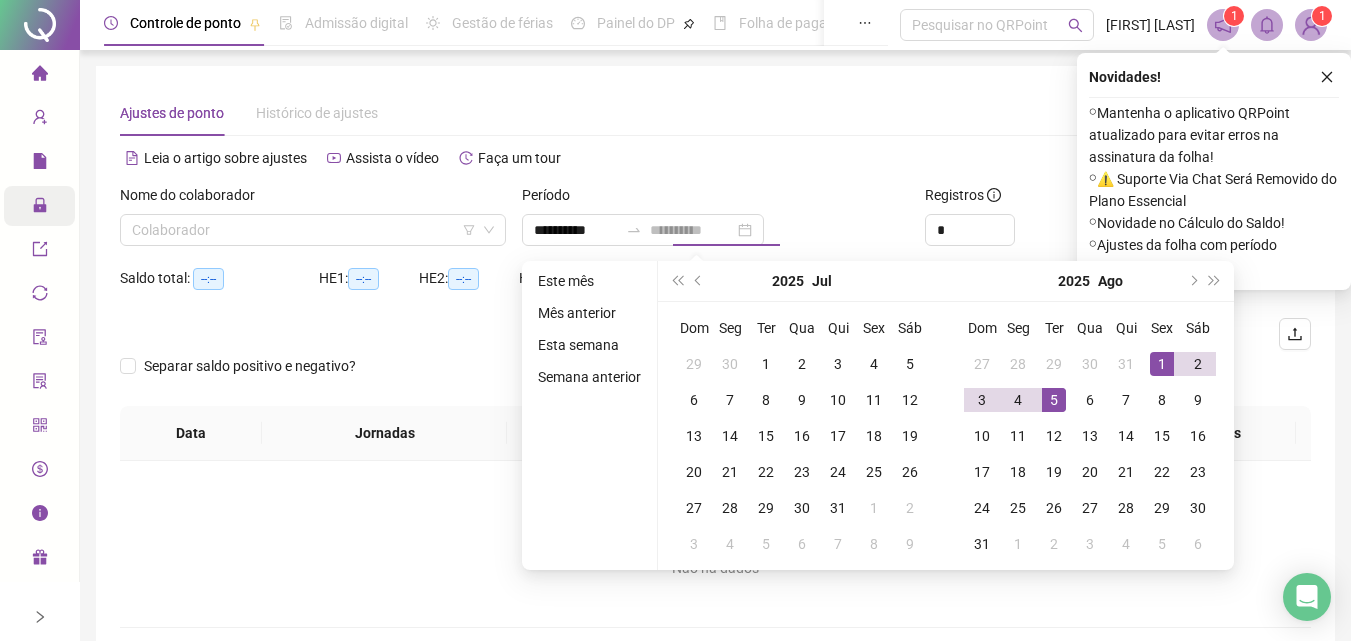 click on "5" at bounding box center [1054, 400] 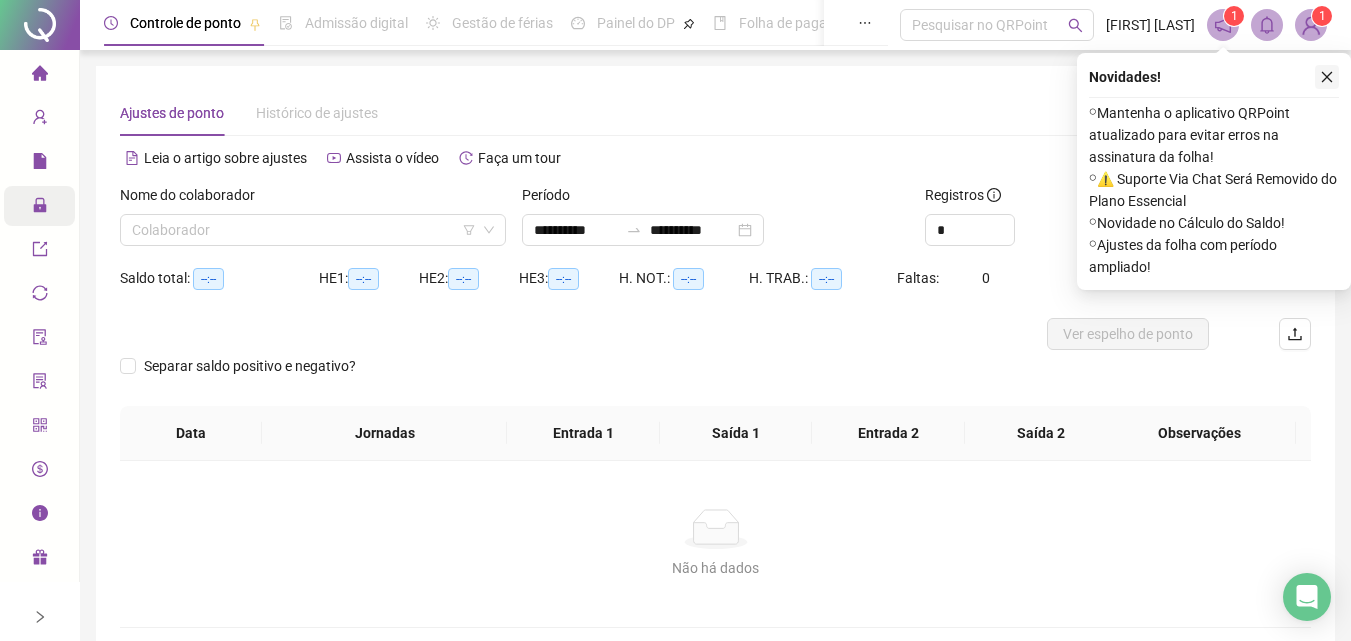 click 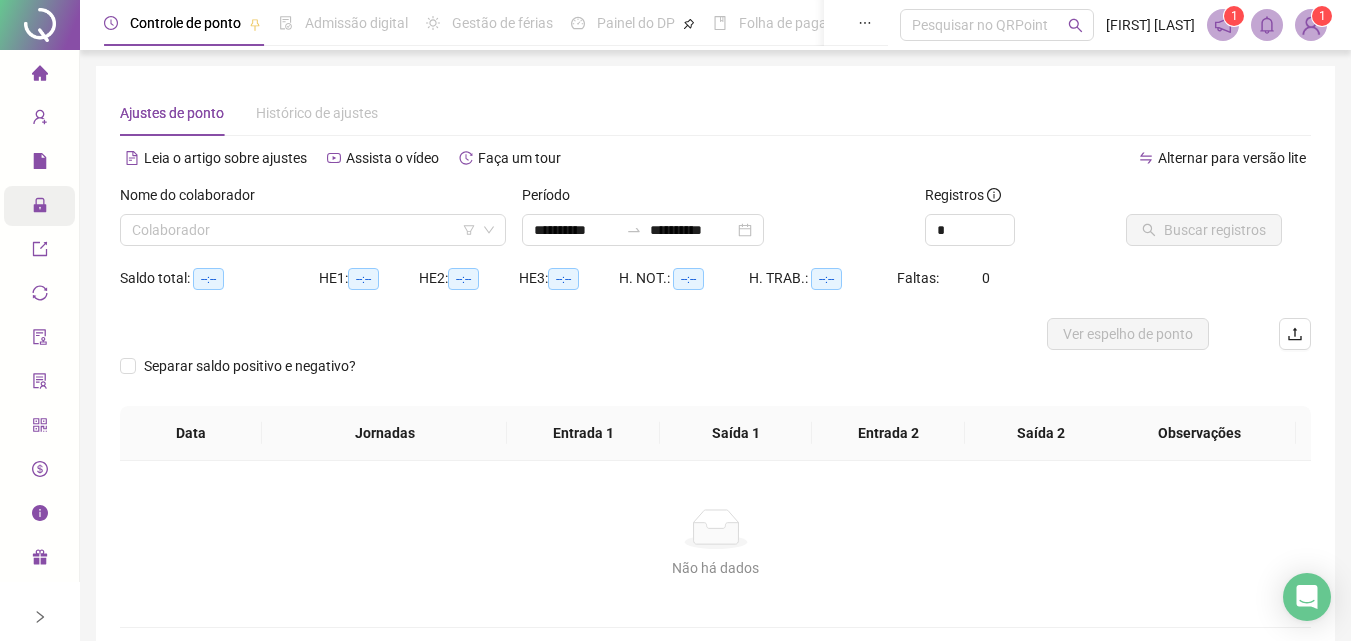 click on "Nome do colaborador Colaborador" at bounding box center [313, 223] 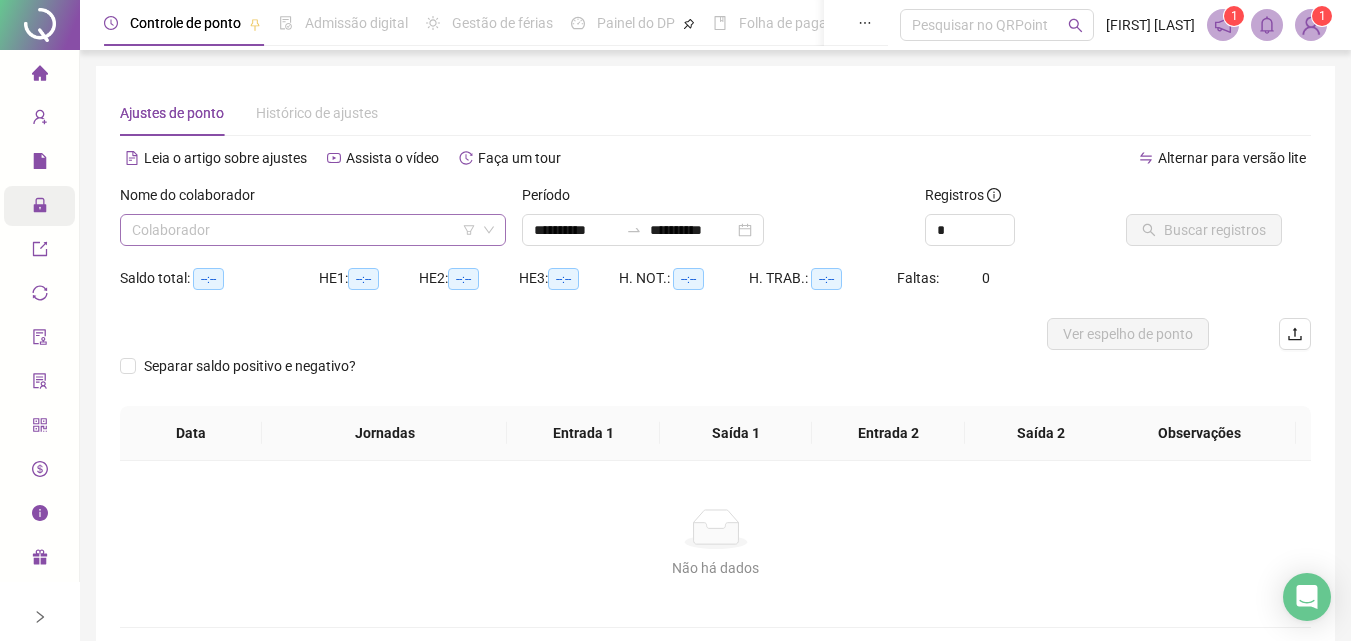 click at bounding box center [304, 230] 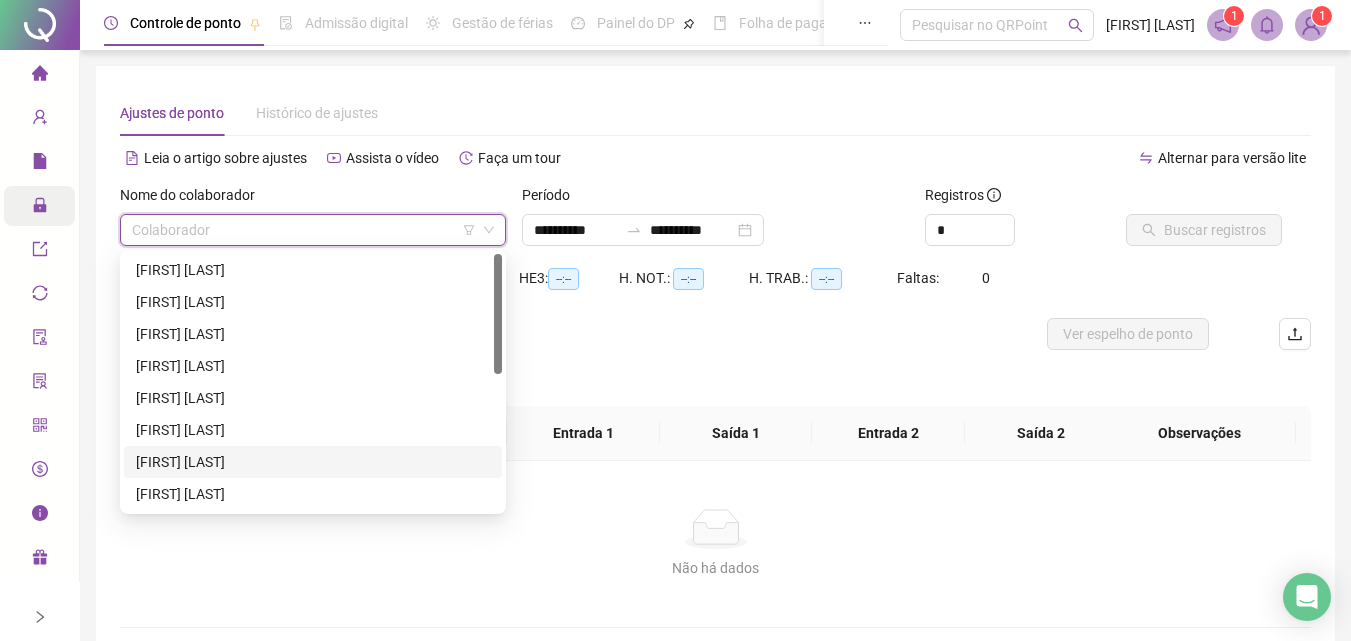 click on "[FIRST] [LAST]" at bounding box center [313, 462] 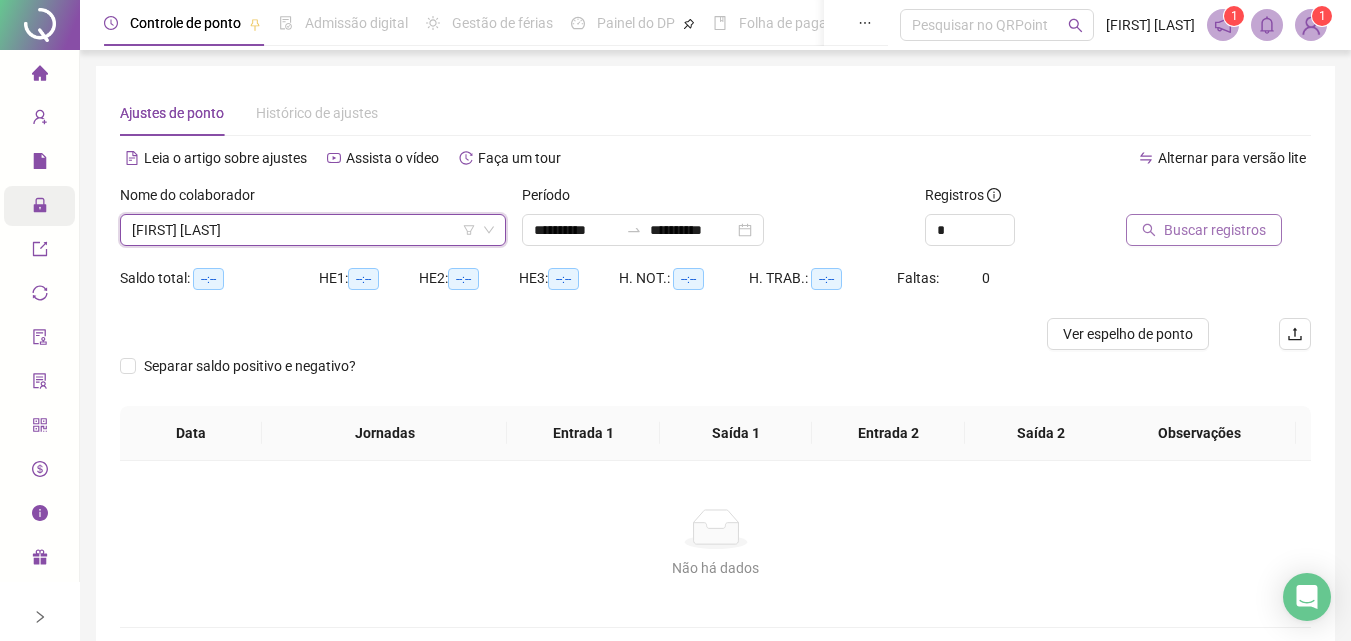 click on "Buscar registros" at bounding box center (1215, 230) 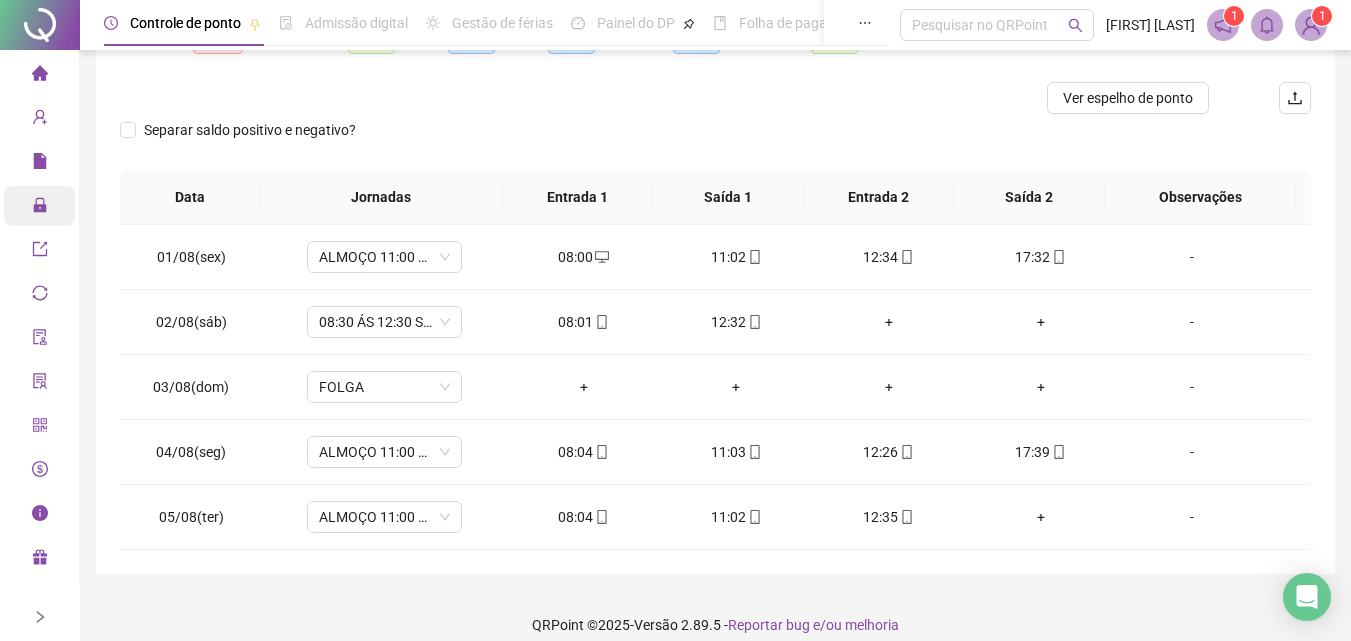 scroll, scrollTop: 255, scrollLeft: 0, axis: vertical 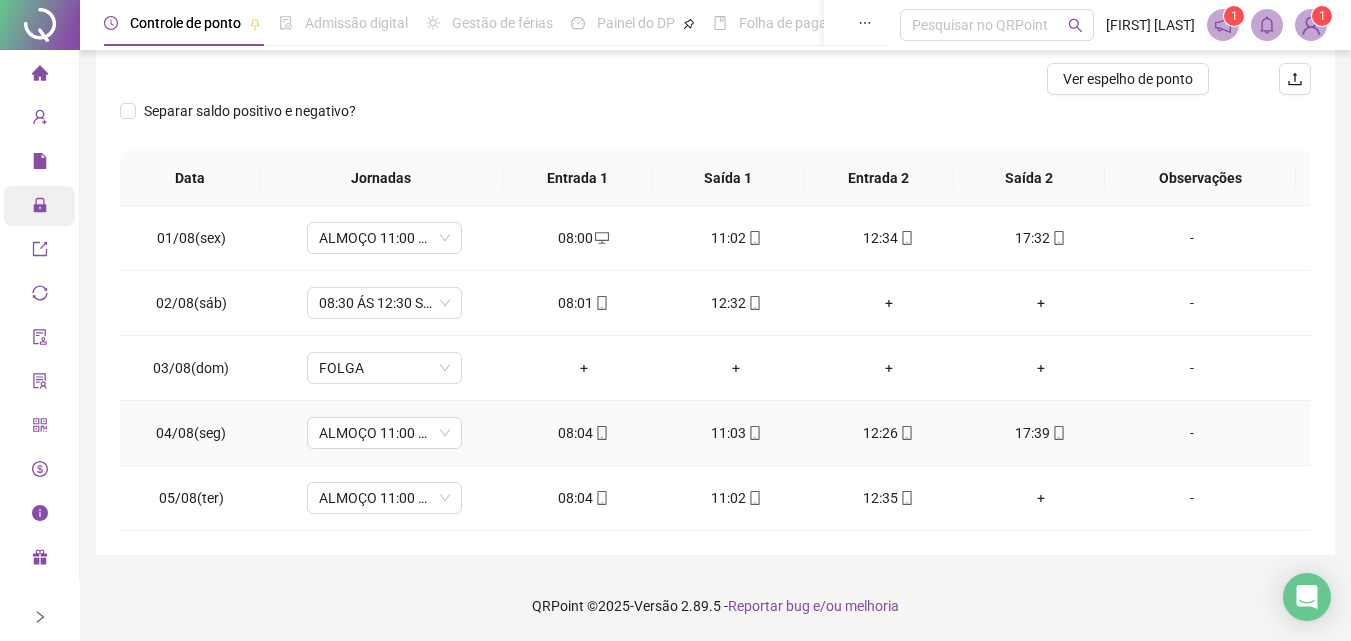 click on "08:04" at bounding box center (584, 433) 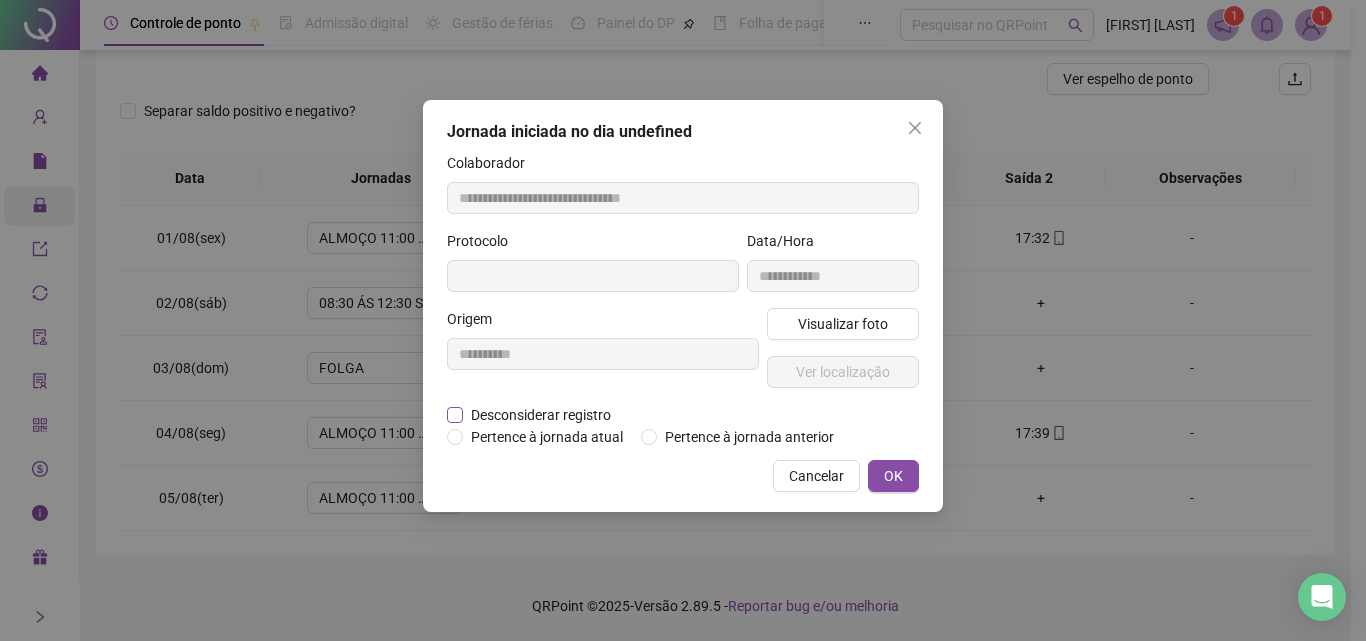 click on "Desconsiderar registro" at bounding box center [541, 415] 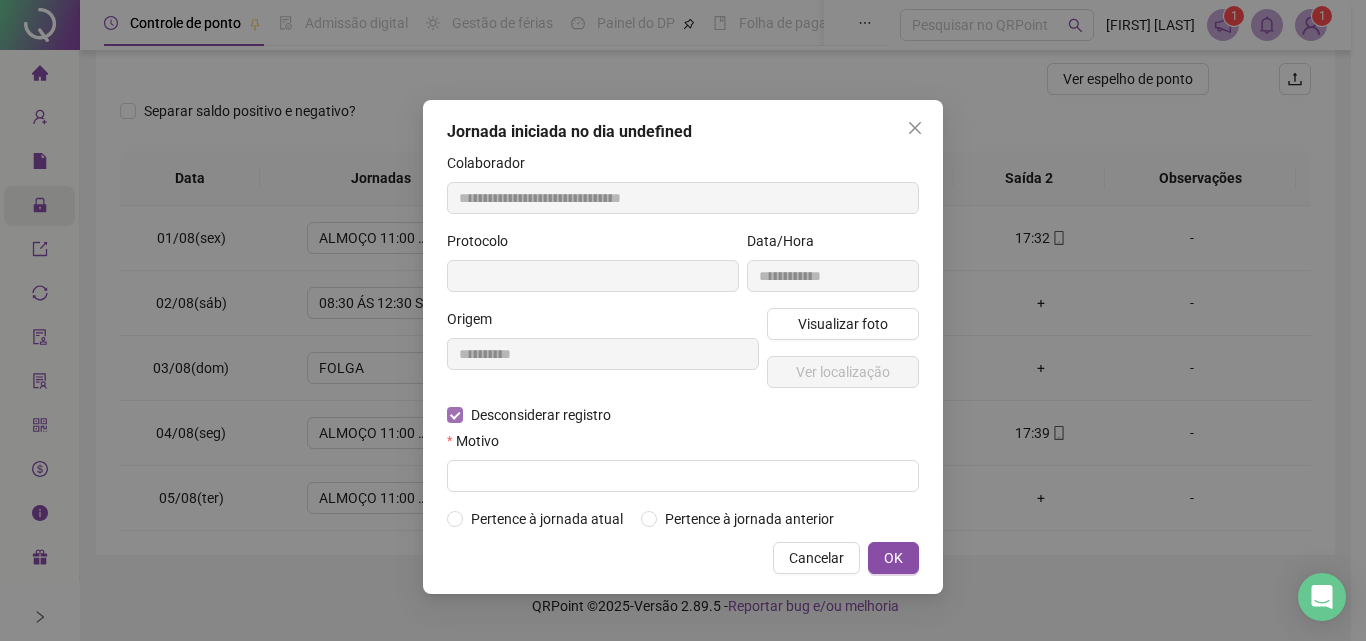 type on "**********" 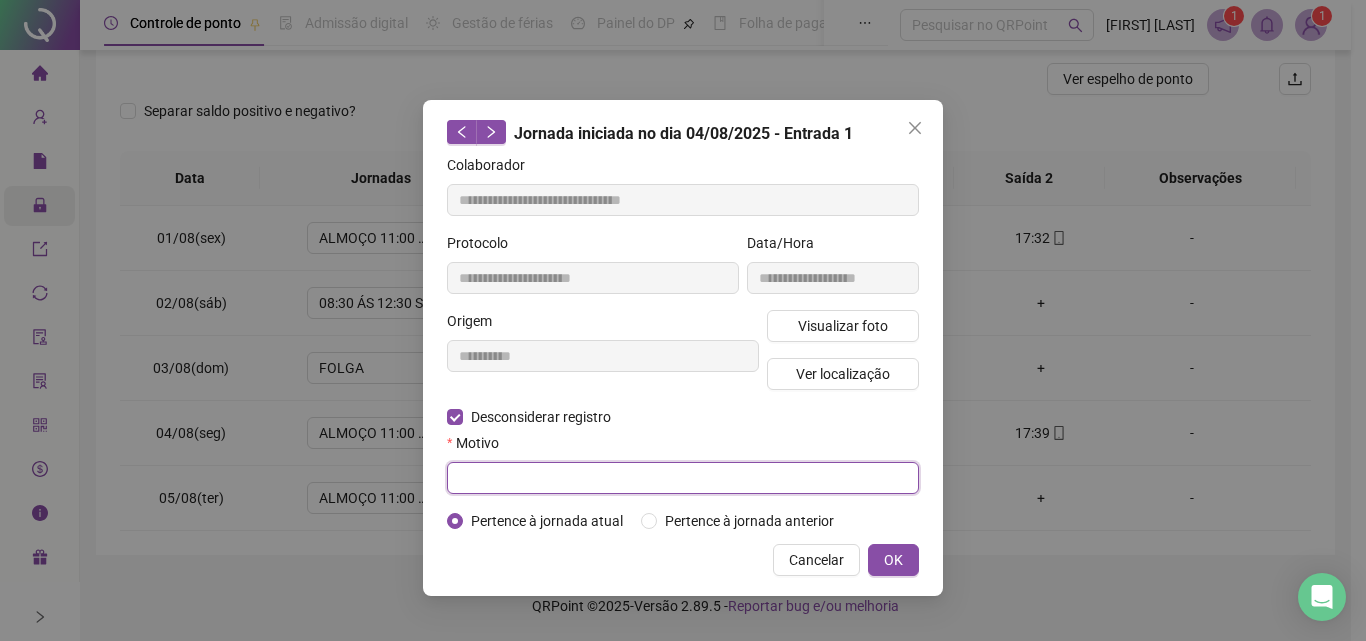click at bounding box center (683, 478) 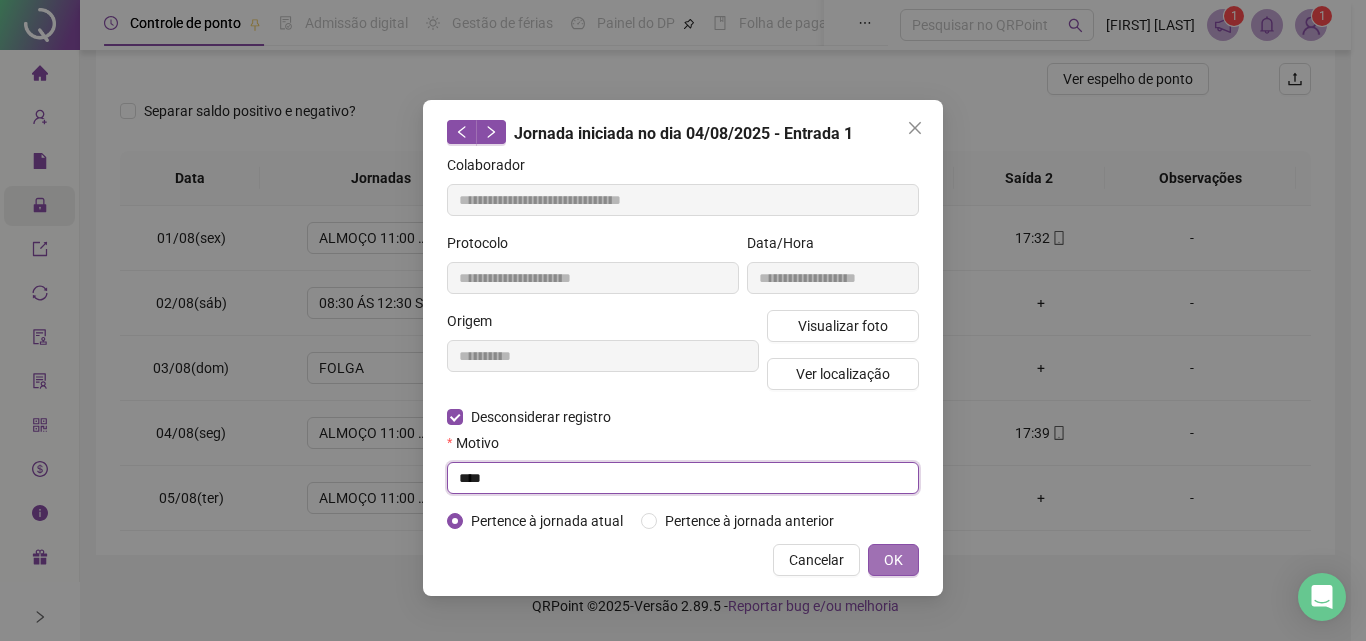 type on "****" 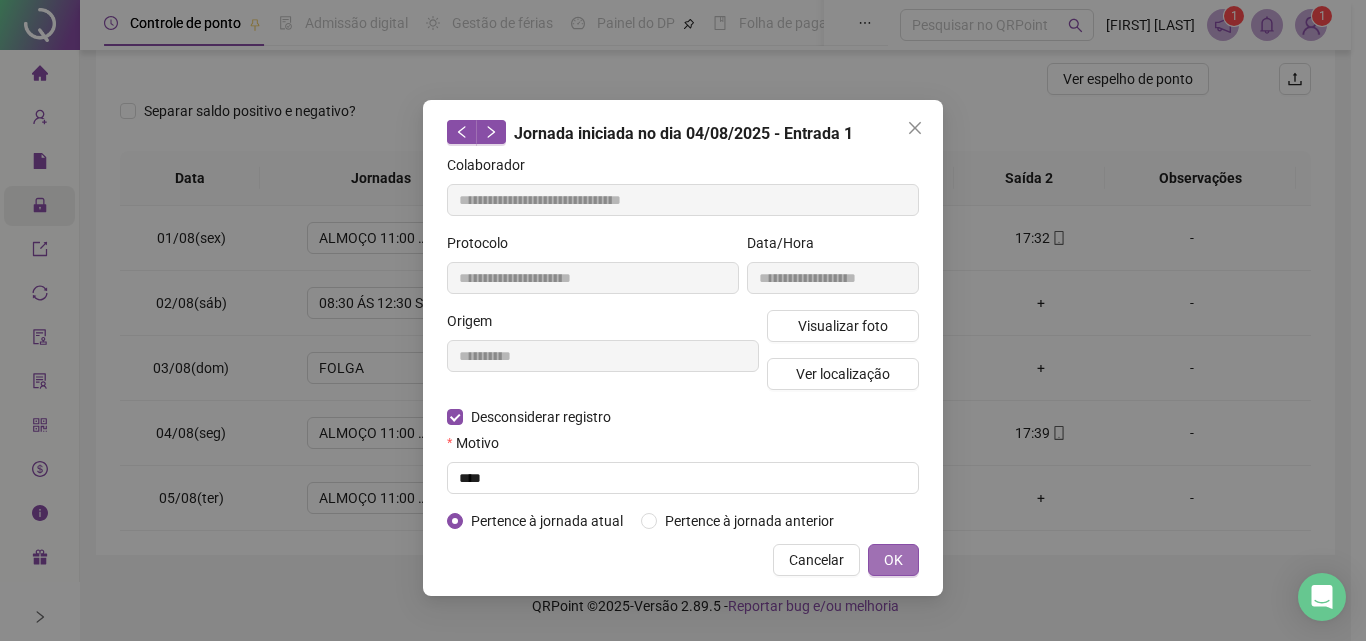 click on "OK" at bounding box center (893, 560) 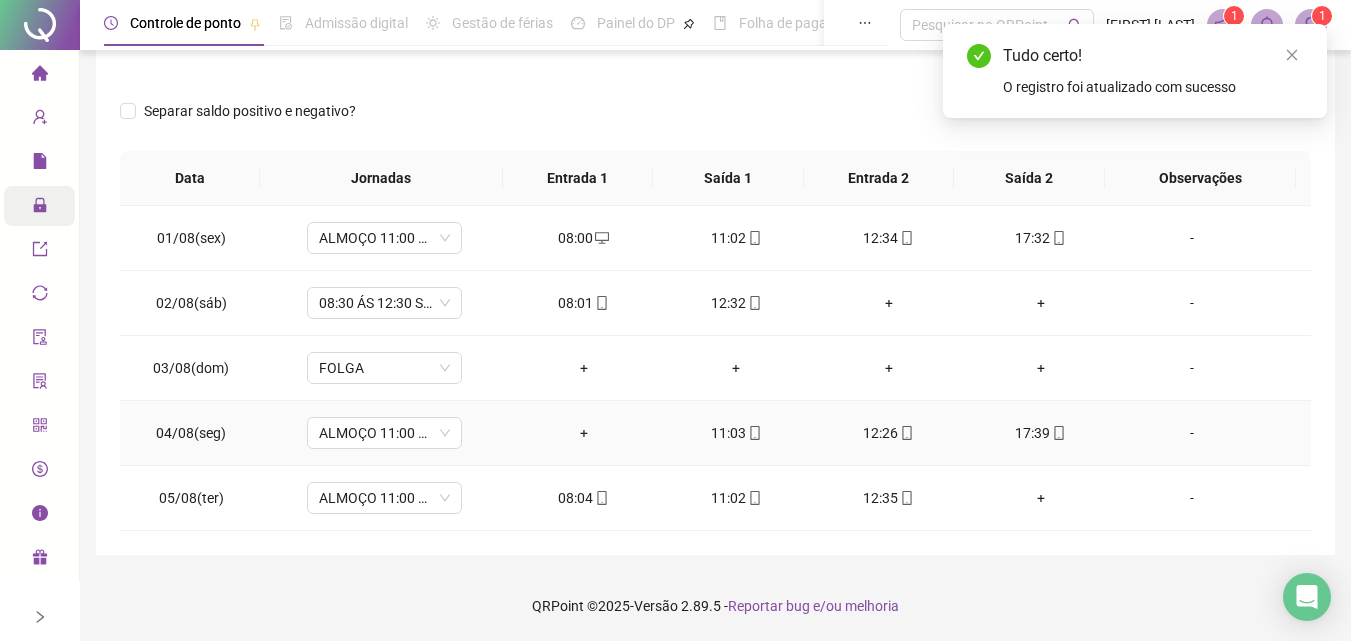 click on "+" at bounding box center (584, 433) 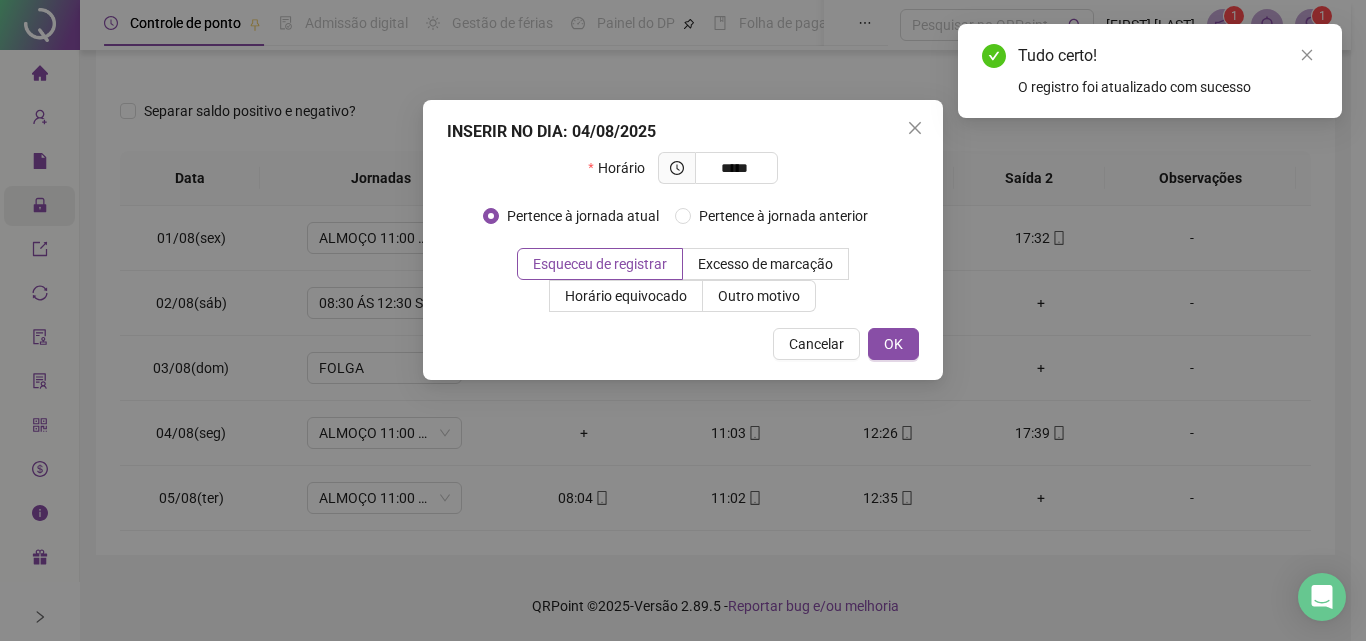 type on "*****" 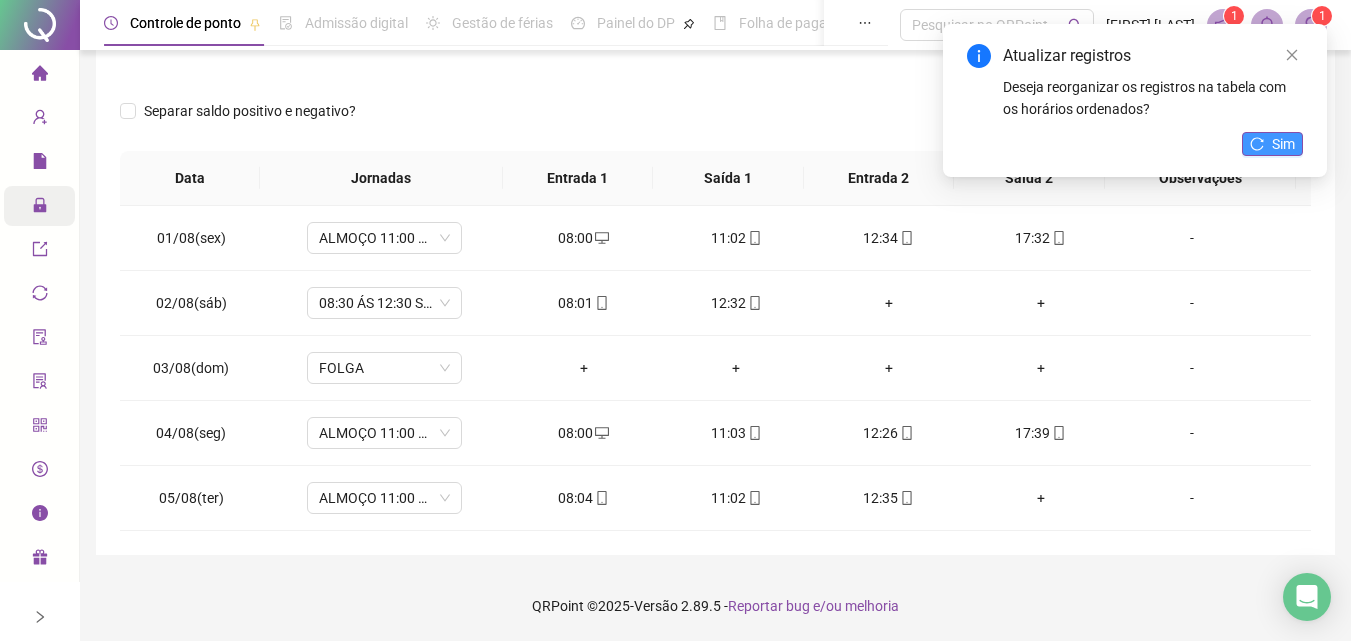 click on "Sim" at bounding box center [1283, 144] 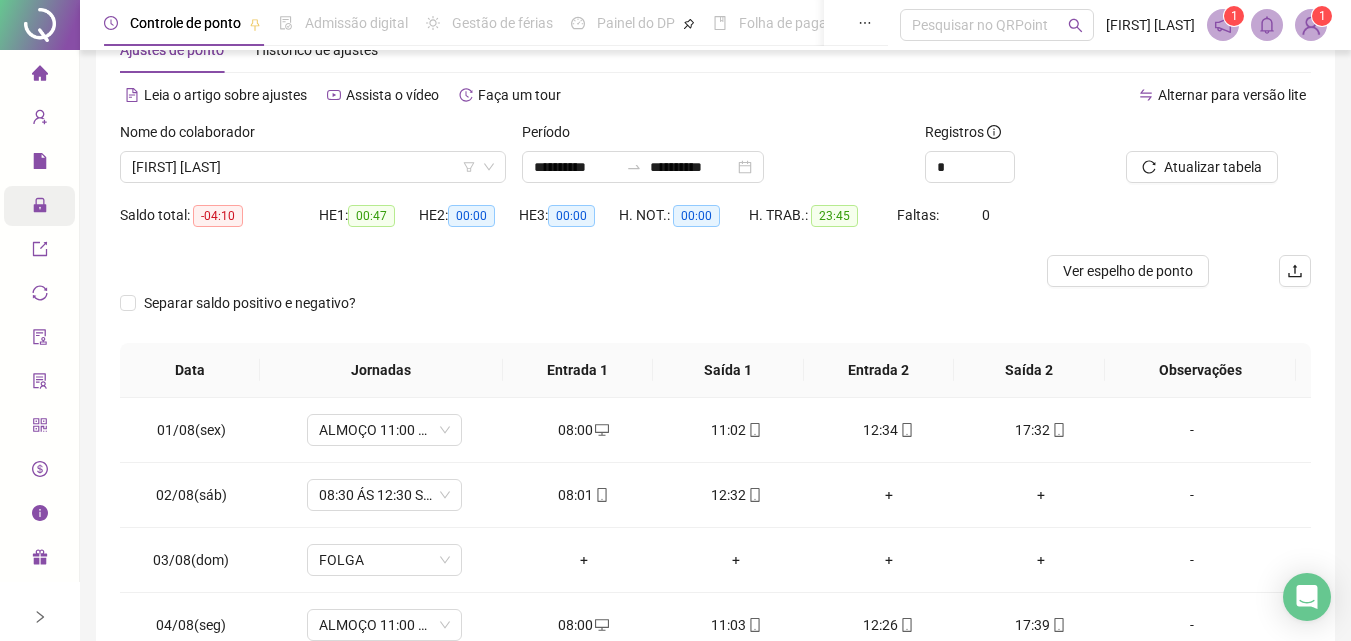 scroll, scrollTop: 55, scrollLeft: 0, axis: vertical 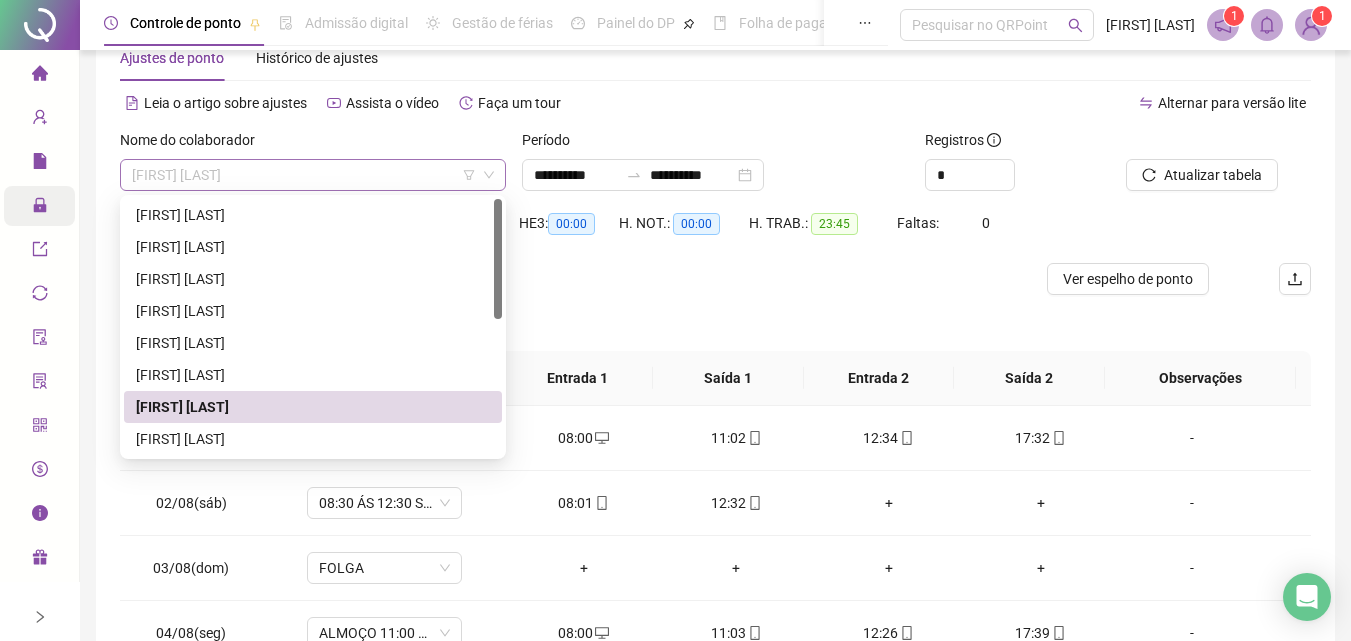 click on "[FIRST] [LAST]" at bounding box center (313, 175) 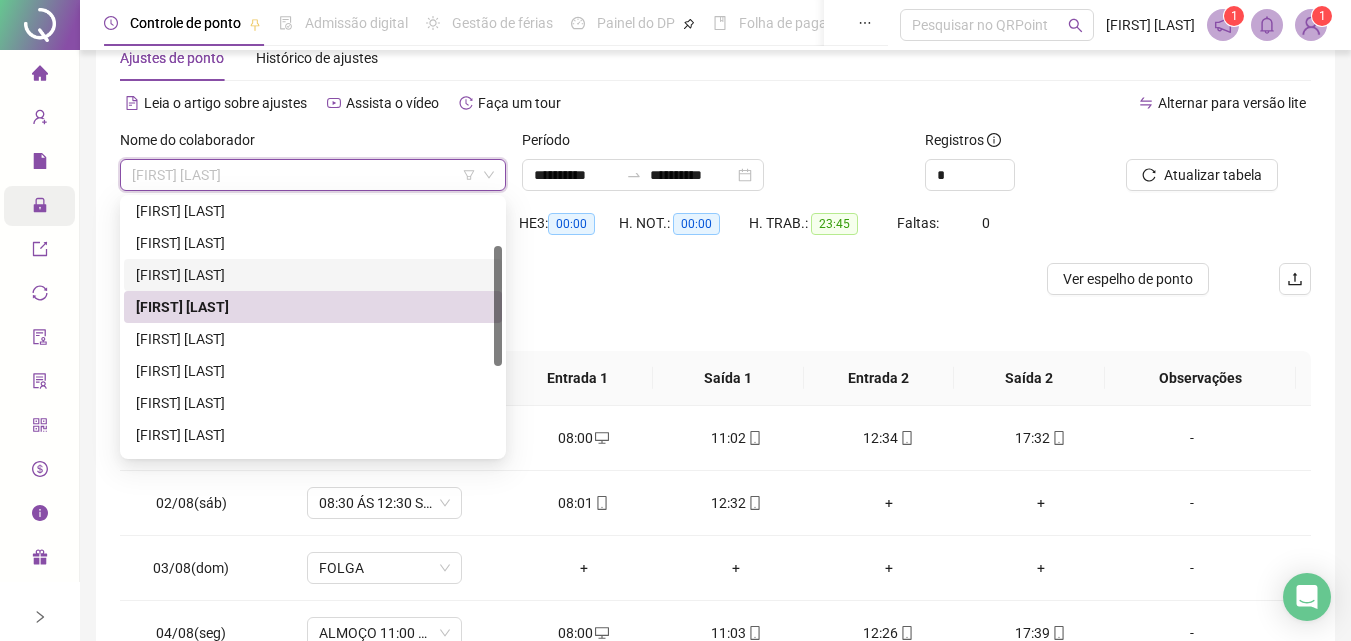 scroll, scrollTop: 200, scrollLeft: 0, axis: vertical 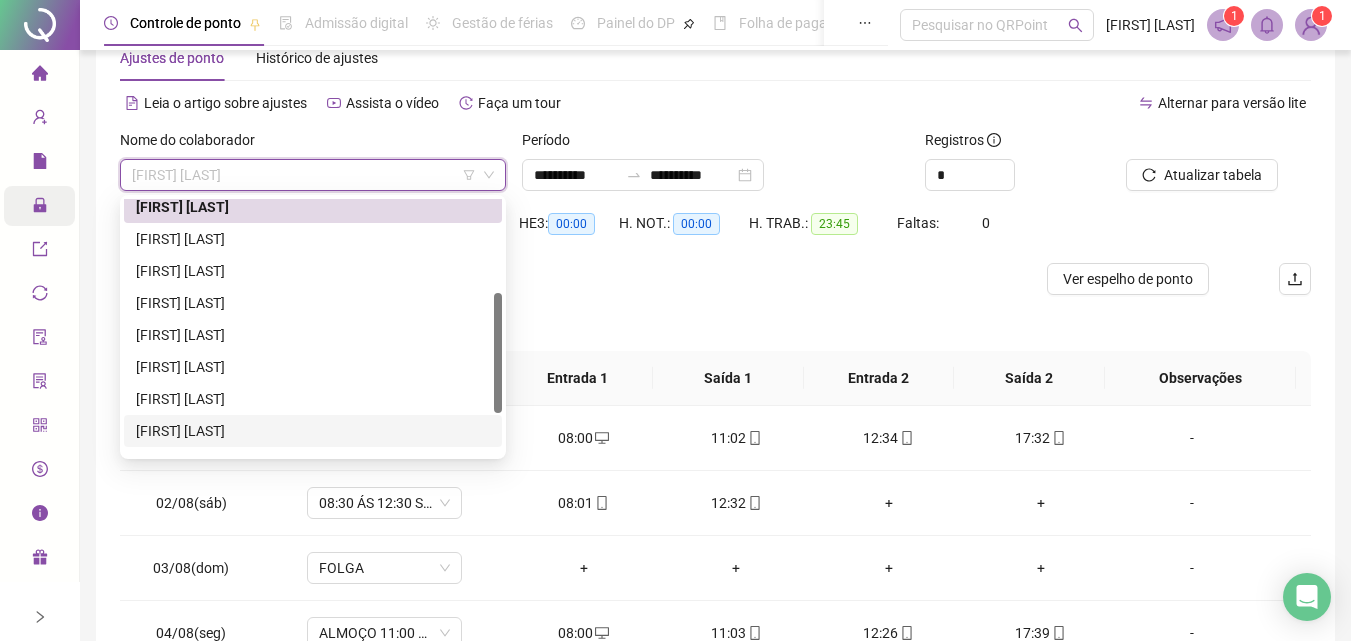 click on "[FIRST] [LAST]" at bounding box center [313, 431] 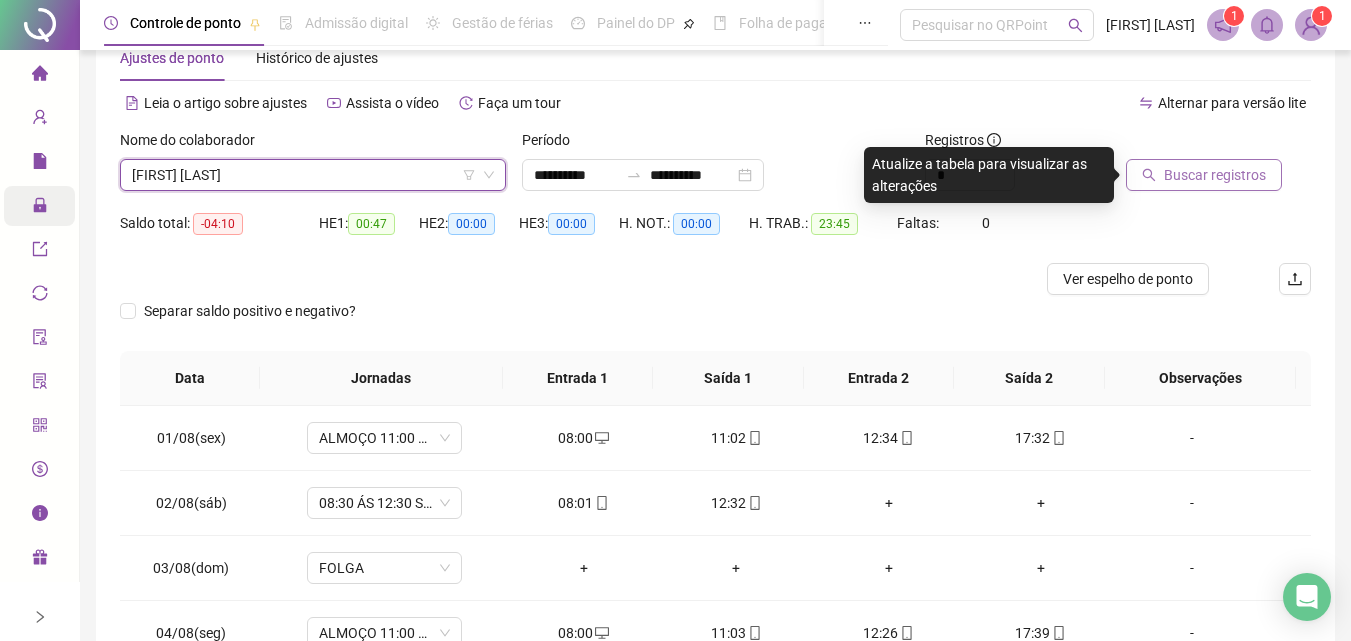 click on "Buscar registros" at bounding box center [1215, 175] 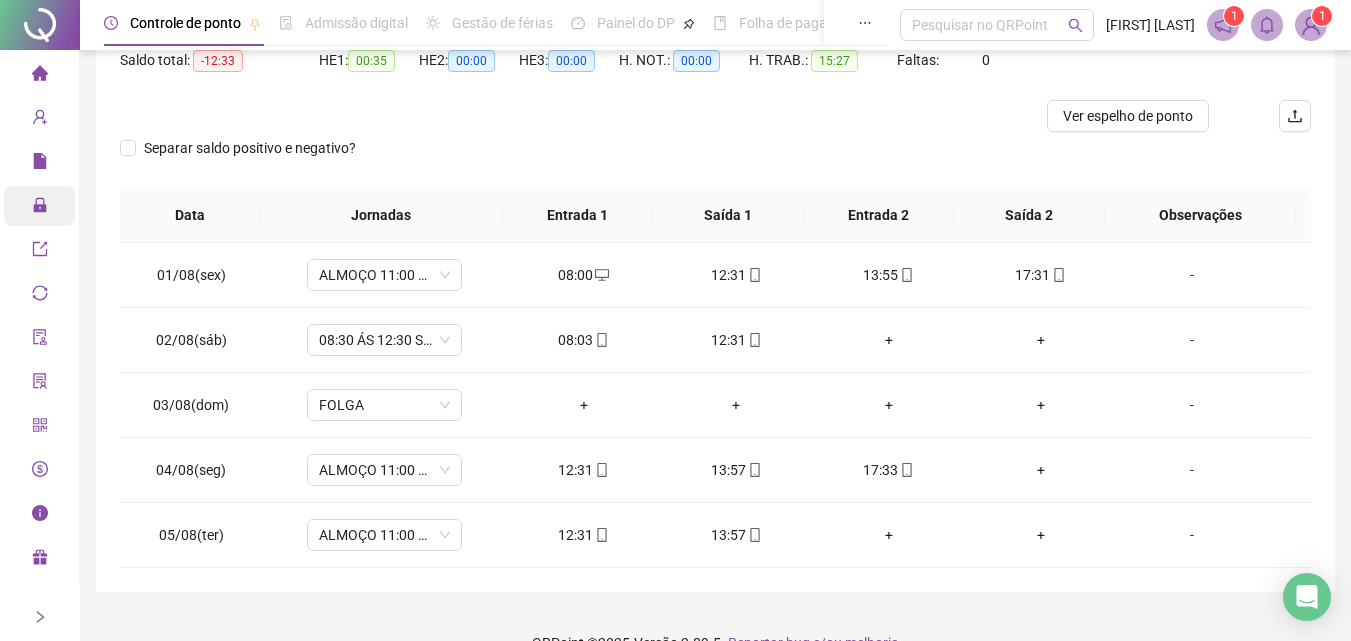 scroll, scrollTop: 255, scrollLeft: 0, axis: vertical 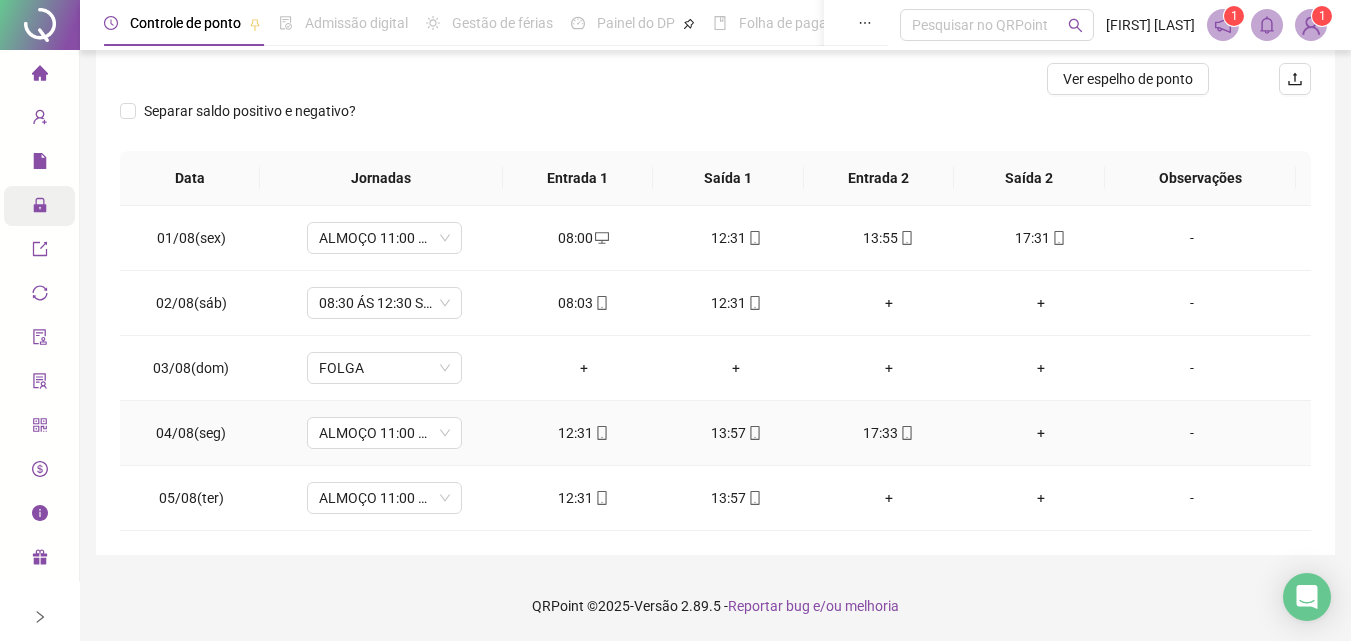 click on "+" at bounding box center (1041, 433) 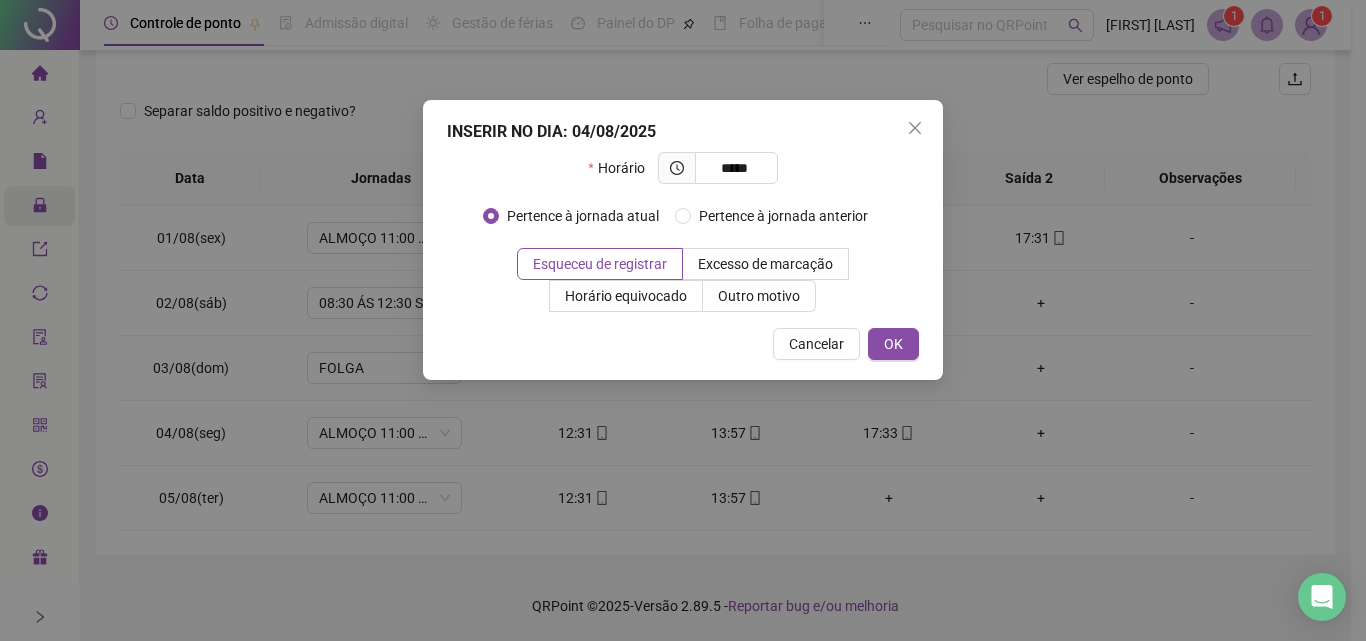 type on "*****" 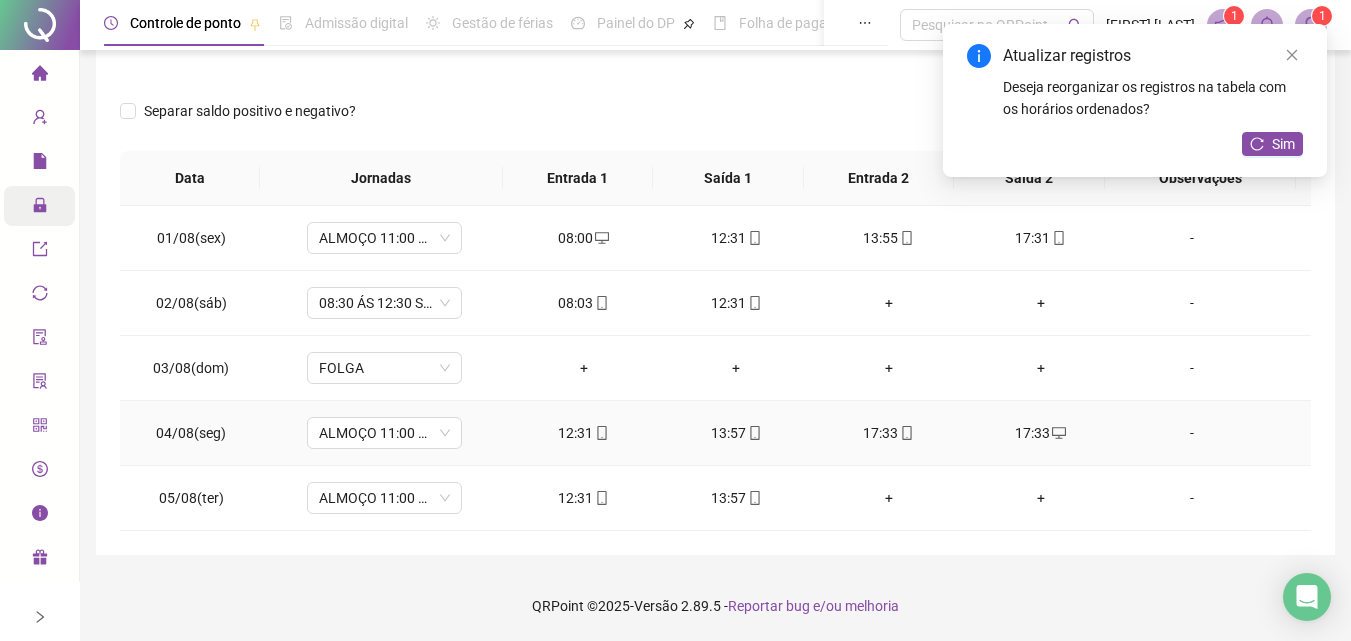 click on "17:33" at bounding box center [888, 433] 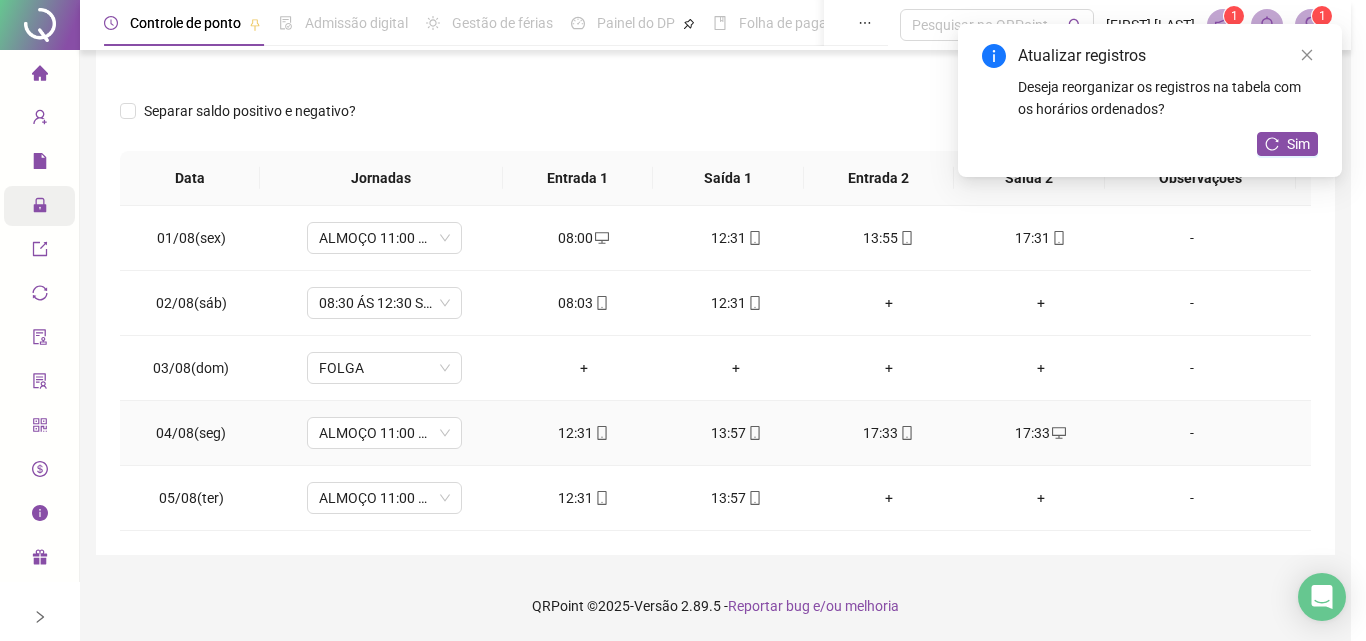 type on "**********" 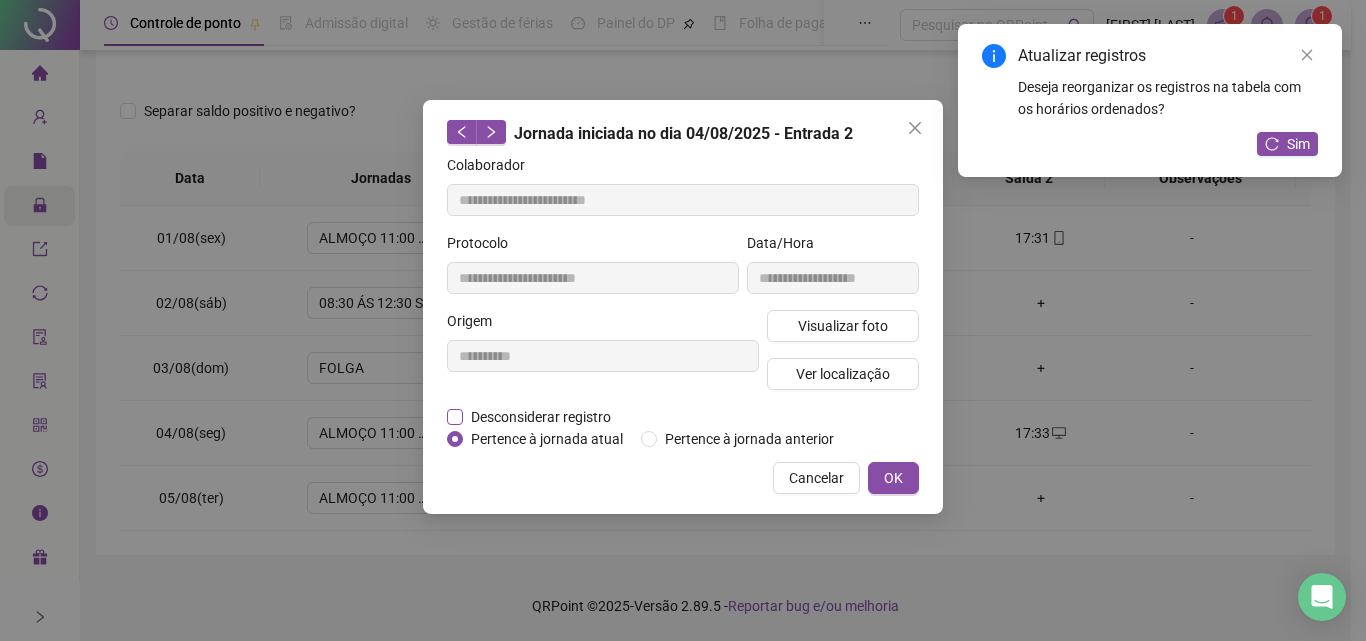 click on "Desconsiderar registro" at bounding box center [541, 417] 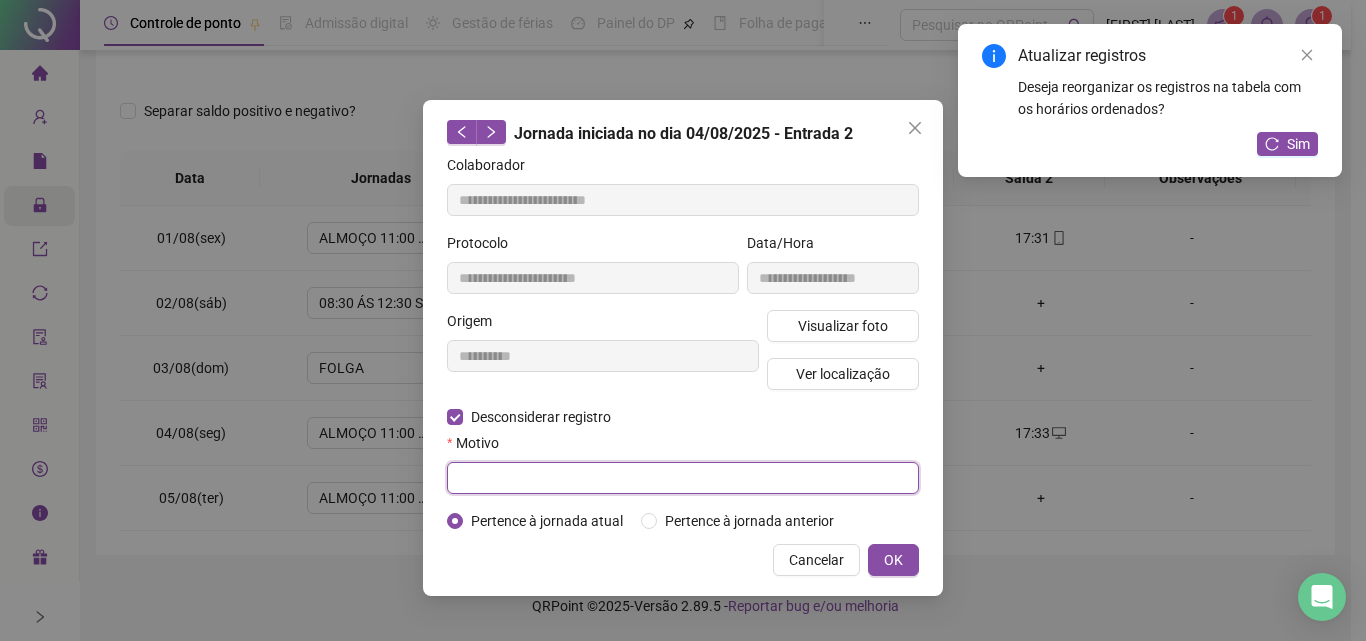 click at bounding box center [683, 478] 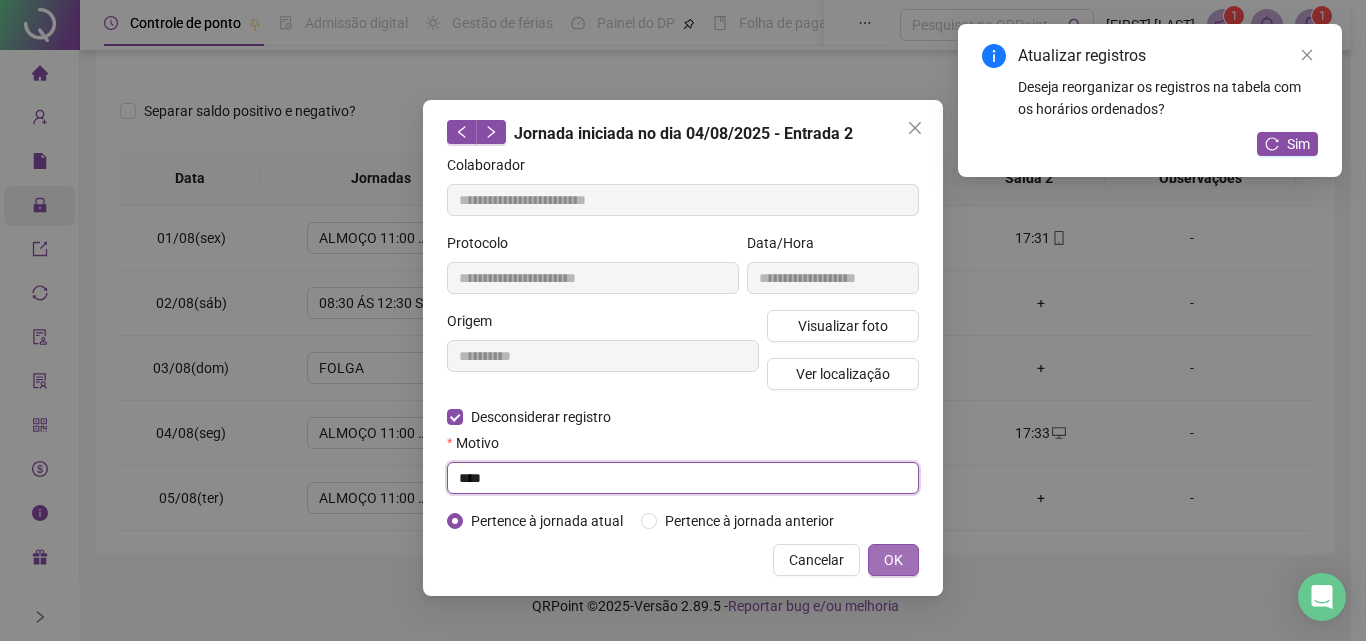 type on "****" 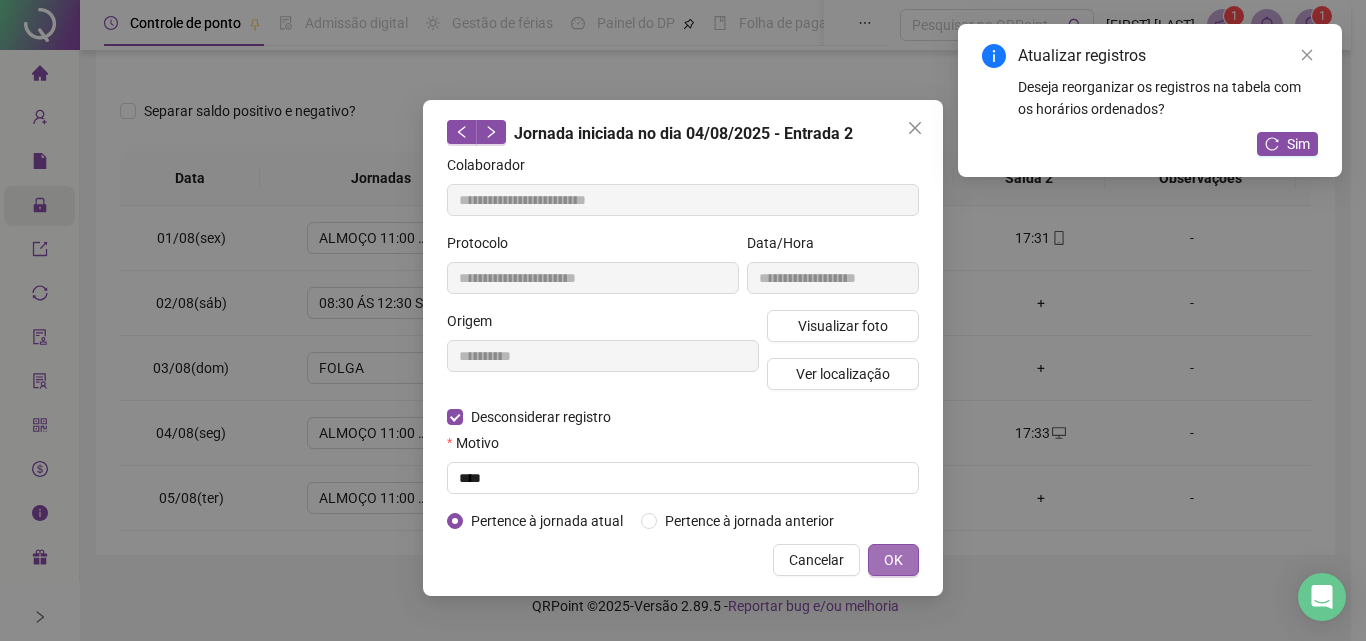 click on "OK" at bounding box center [893, 560] 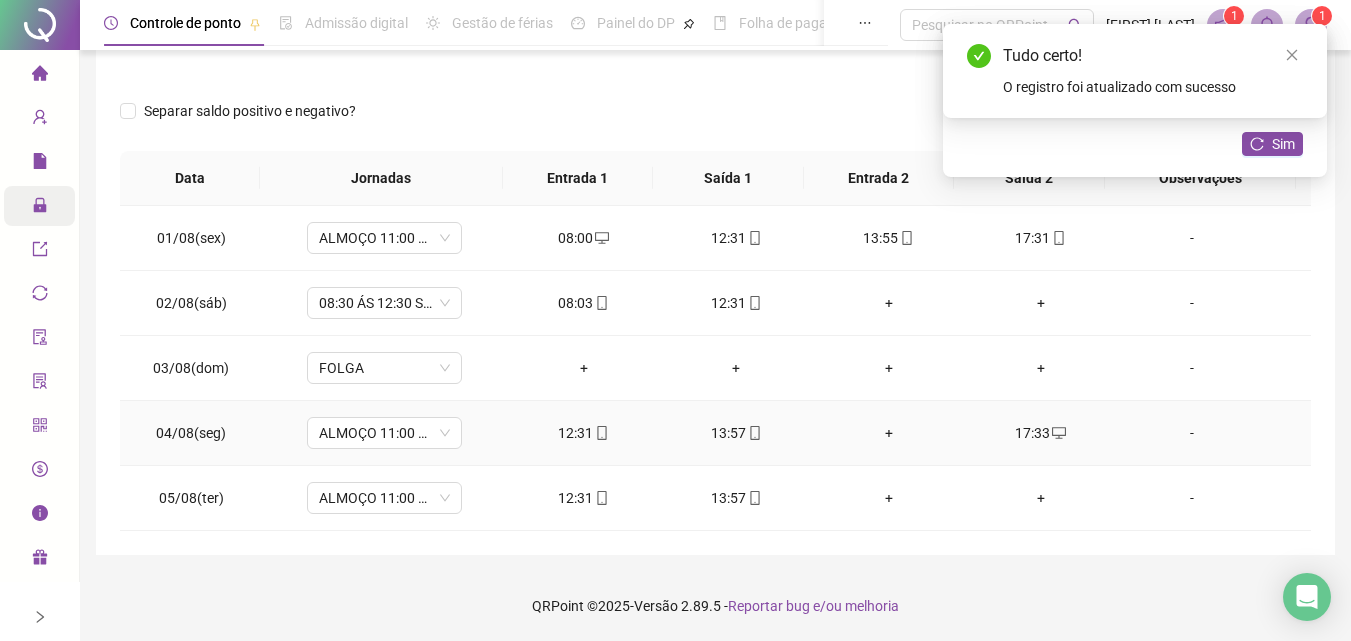 click on "+" at bounding box center (888, 433) 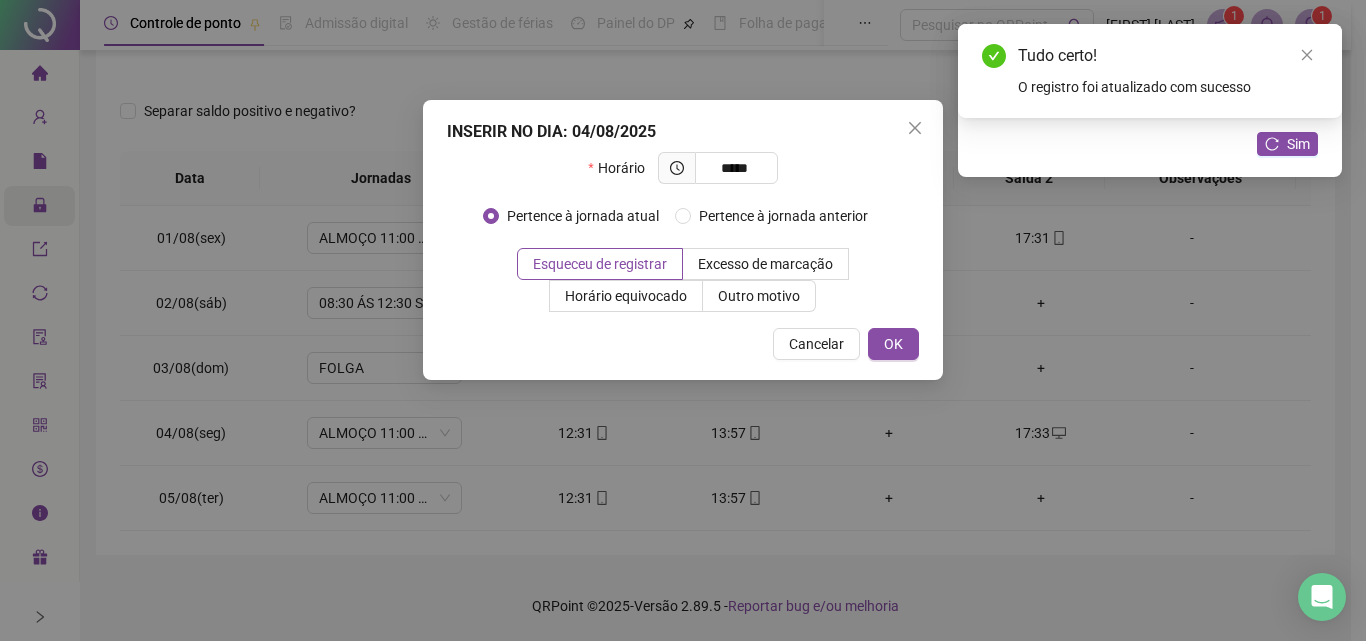 type on "*****" 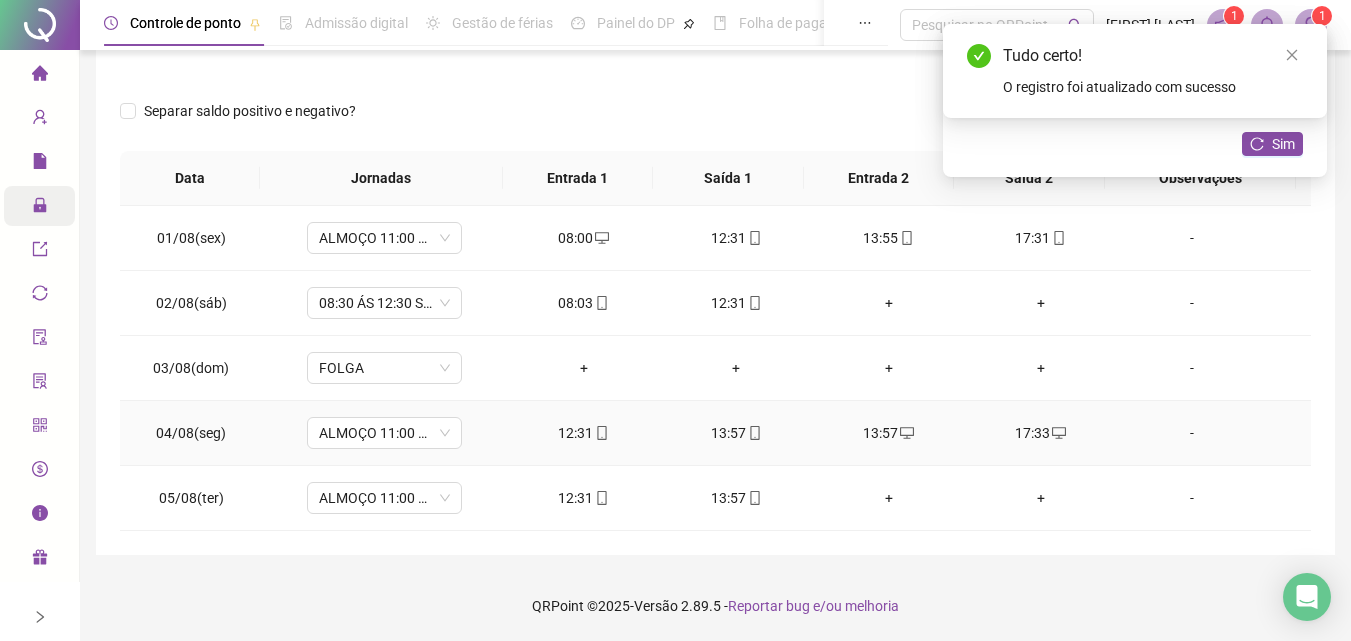 click on "13:57" at bounding box center [736, 433] 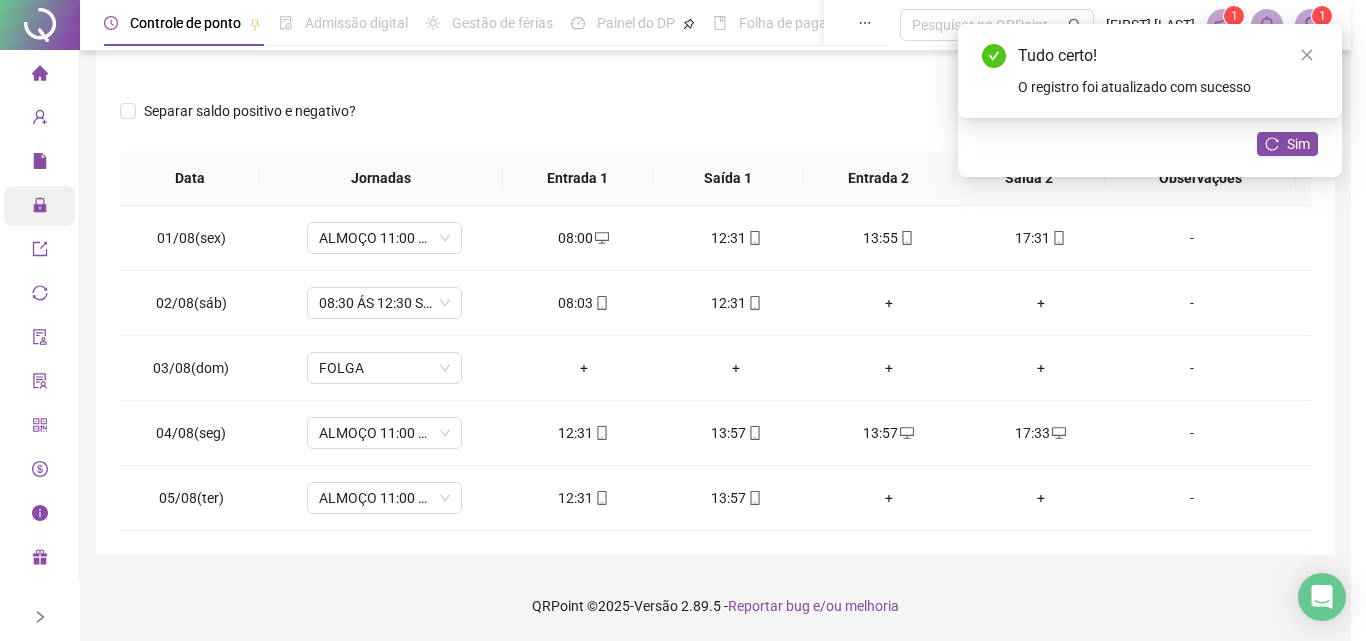 type on "**********" 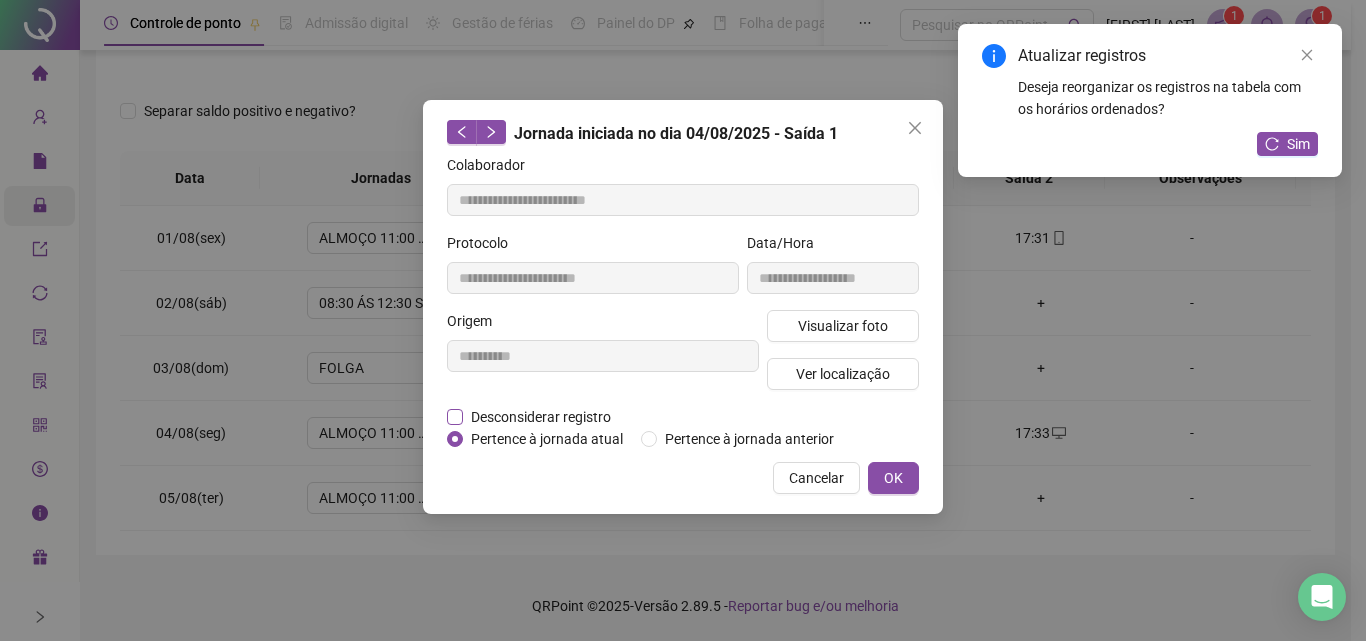 click on "Desconsiderar registro" at bounding box center (541, 417) 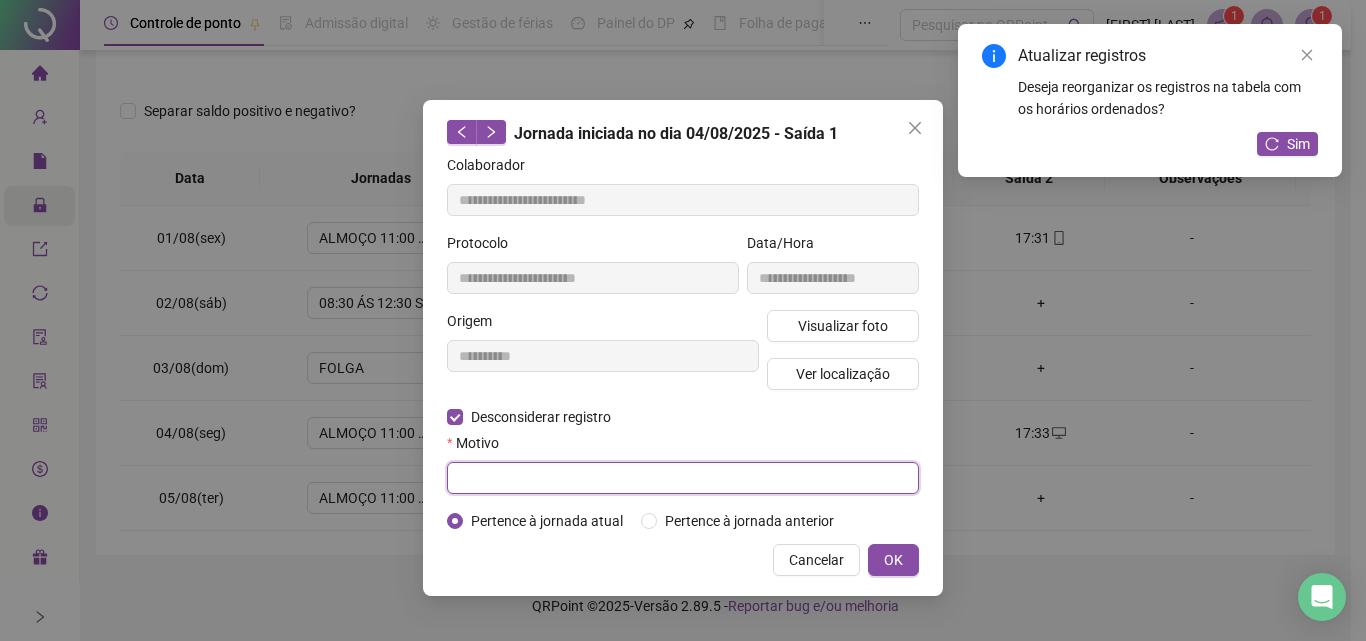 click at bounding box center (683, 478) 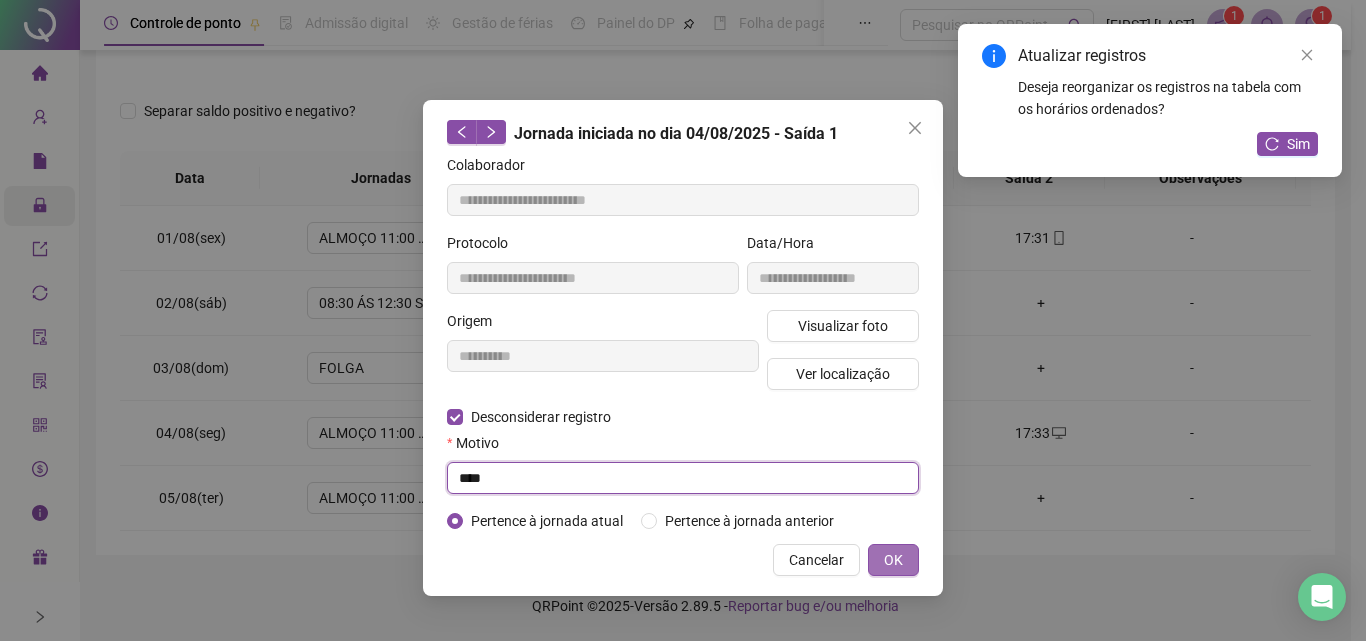 type on "****" 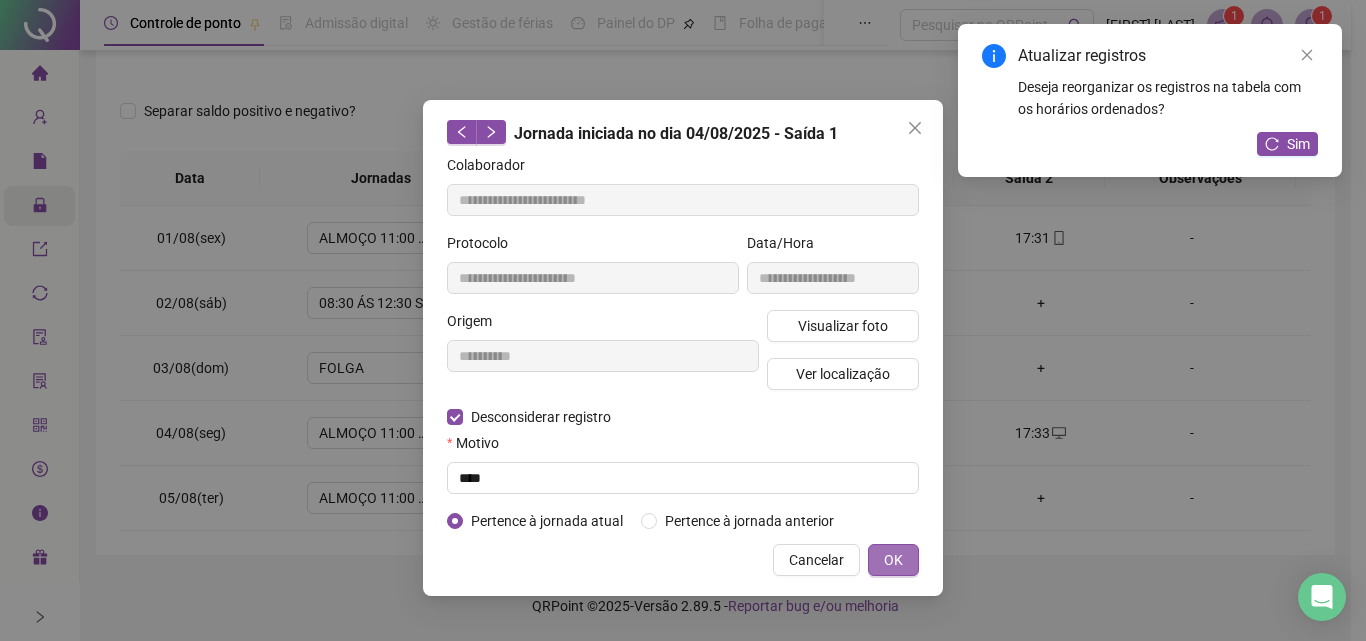 click on "OK" at bounding box center (893, 560) 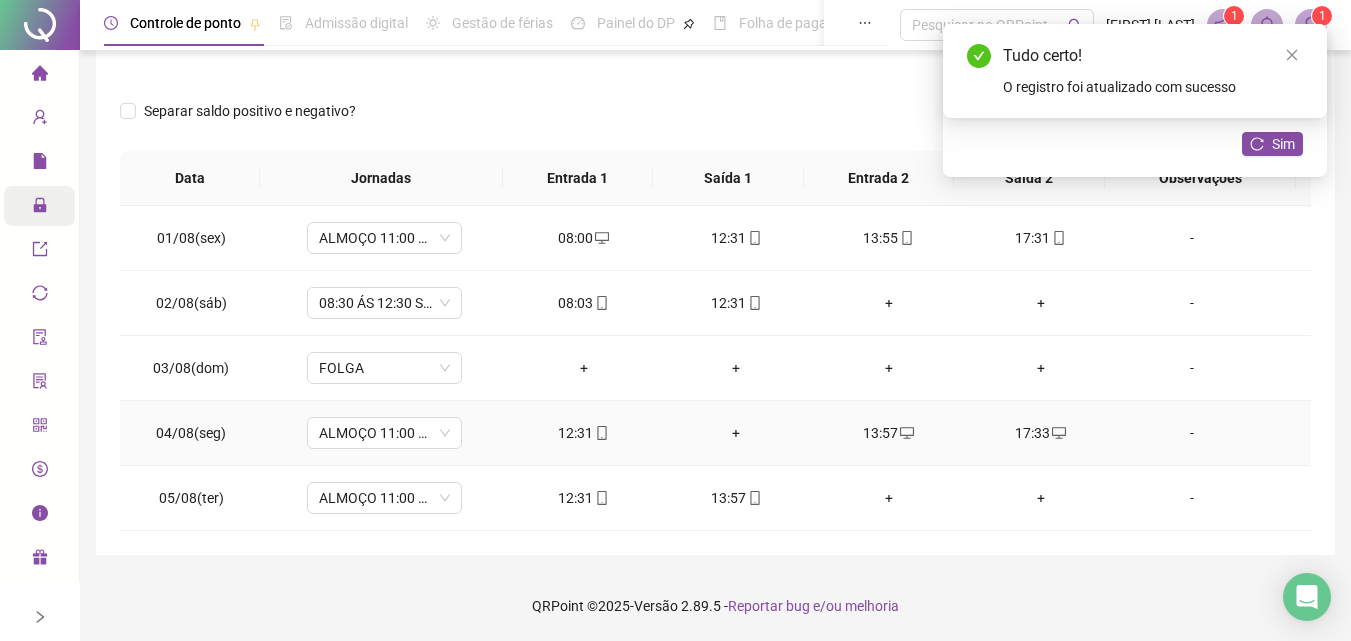 click on "+" at bounding box center [736, 433] 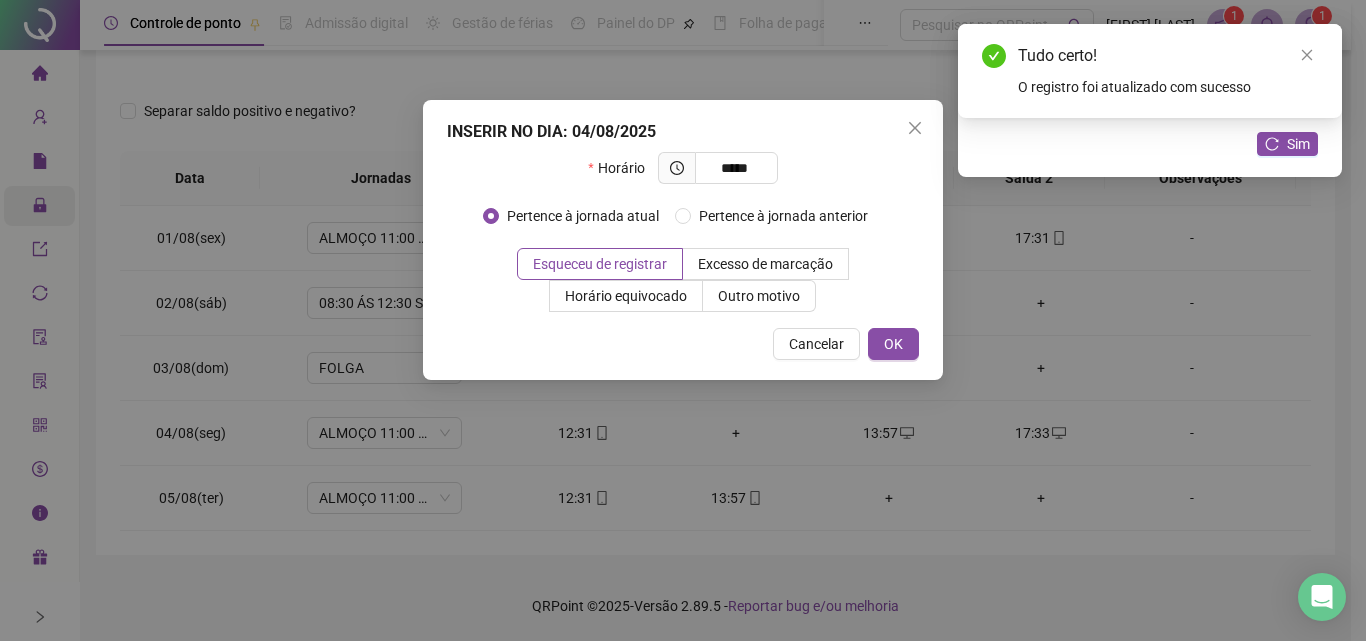 type on "*****" 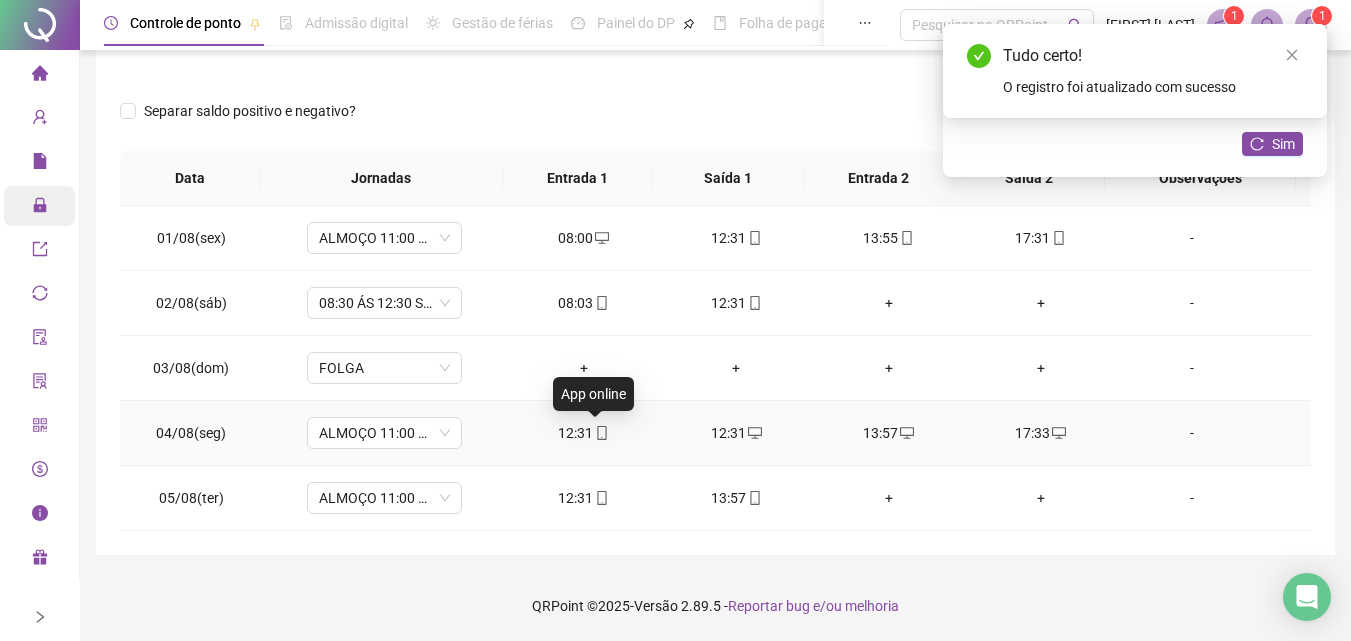 click at bounding box center (601, 433) 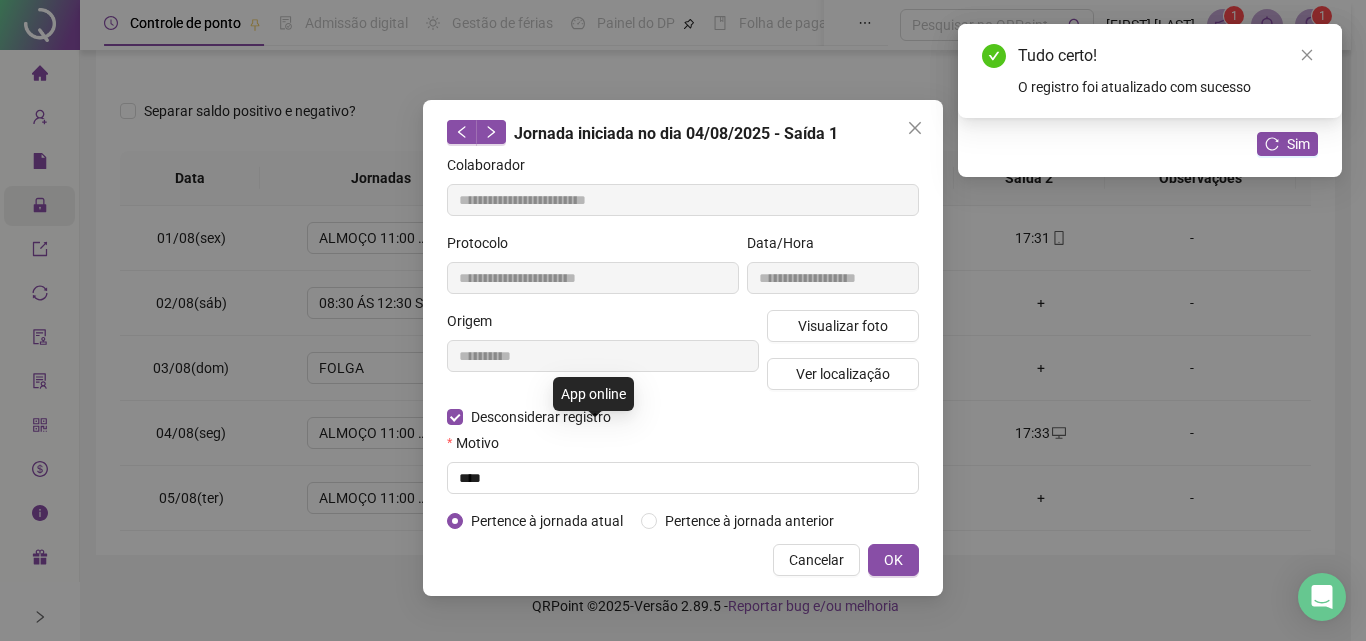 type on "**********" 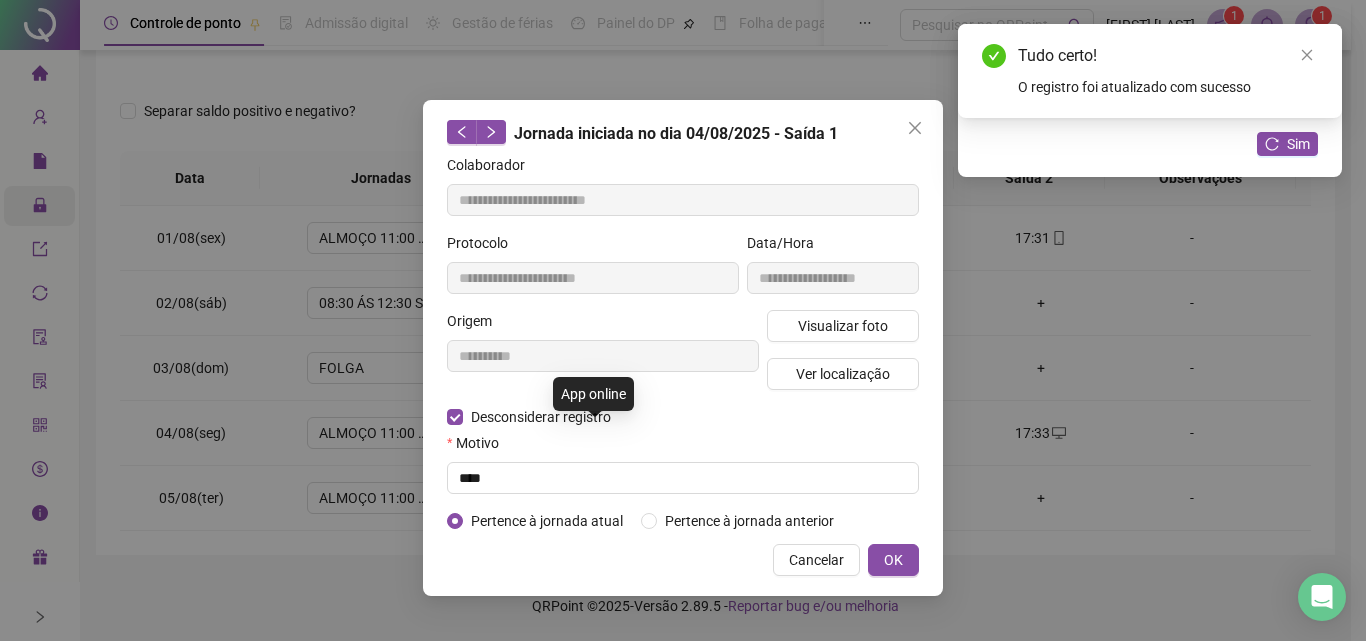 type on "**********" 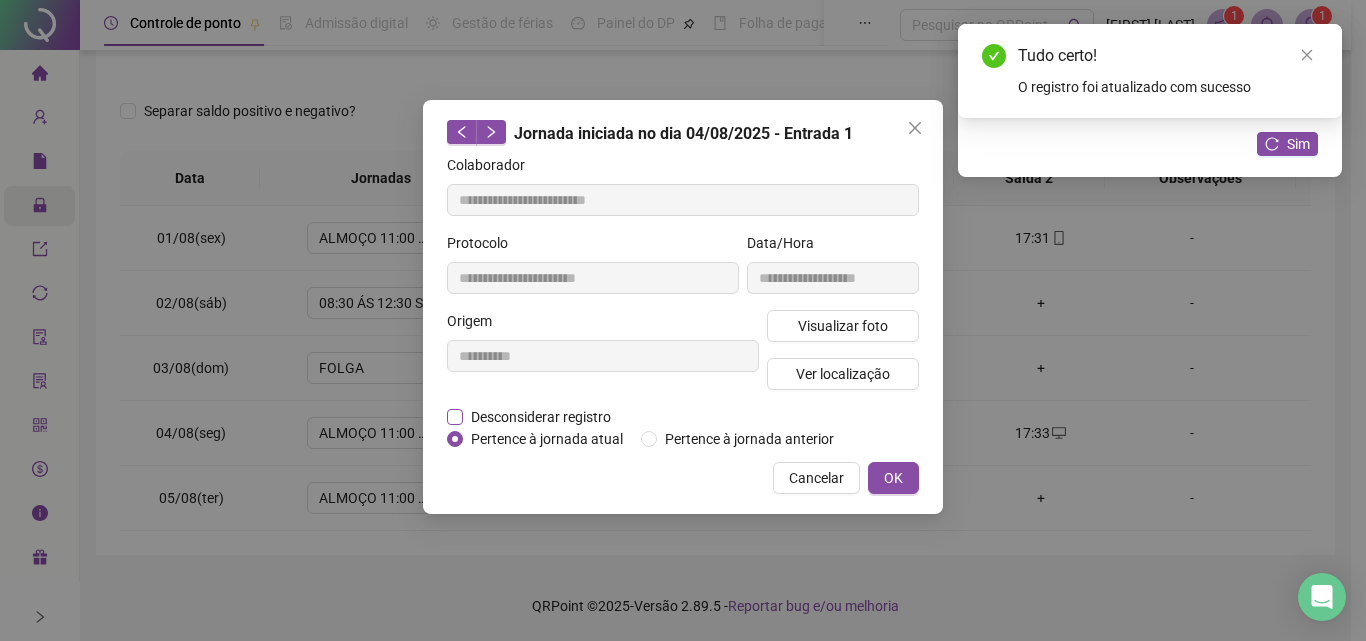 click on "Desconsiderar registro" at bounding box center [541, 417] 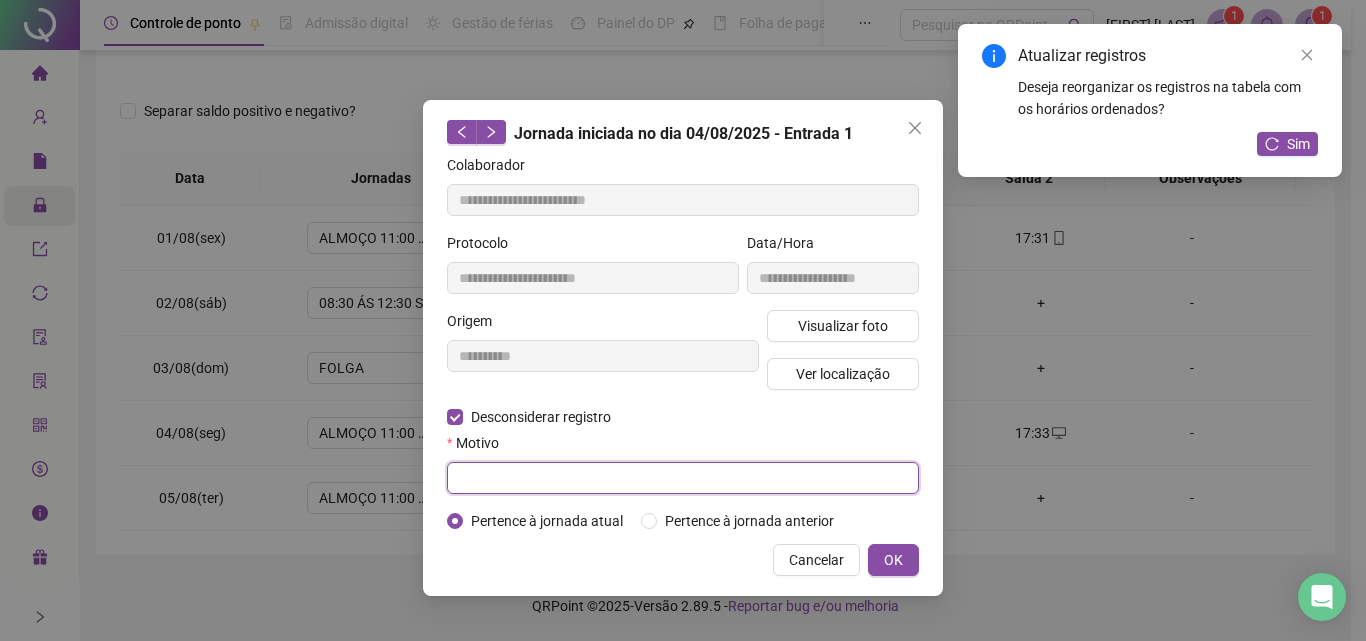 click at bounding box center [683, 478] 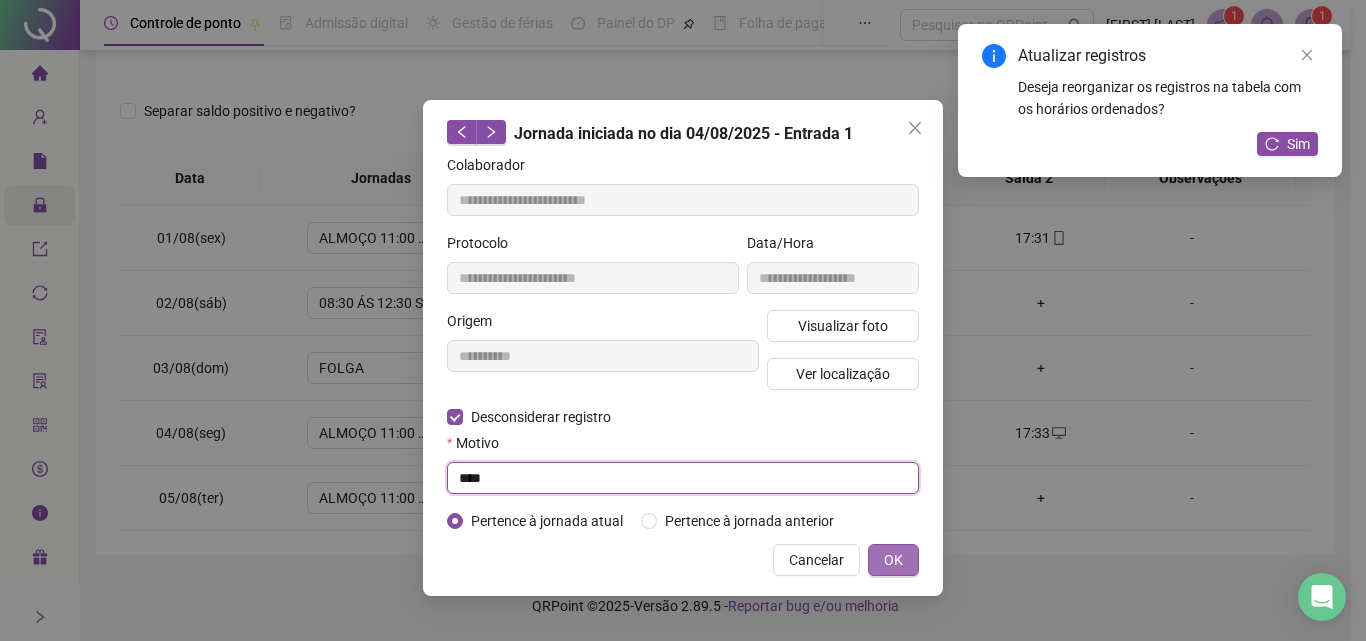 type on "****" 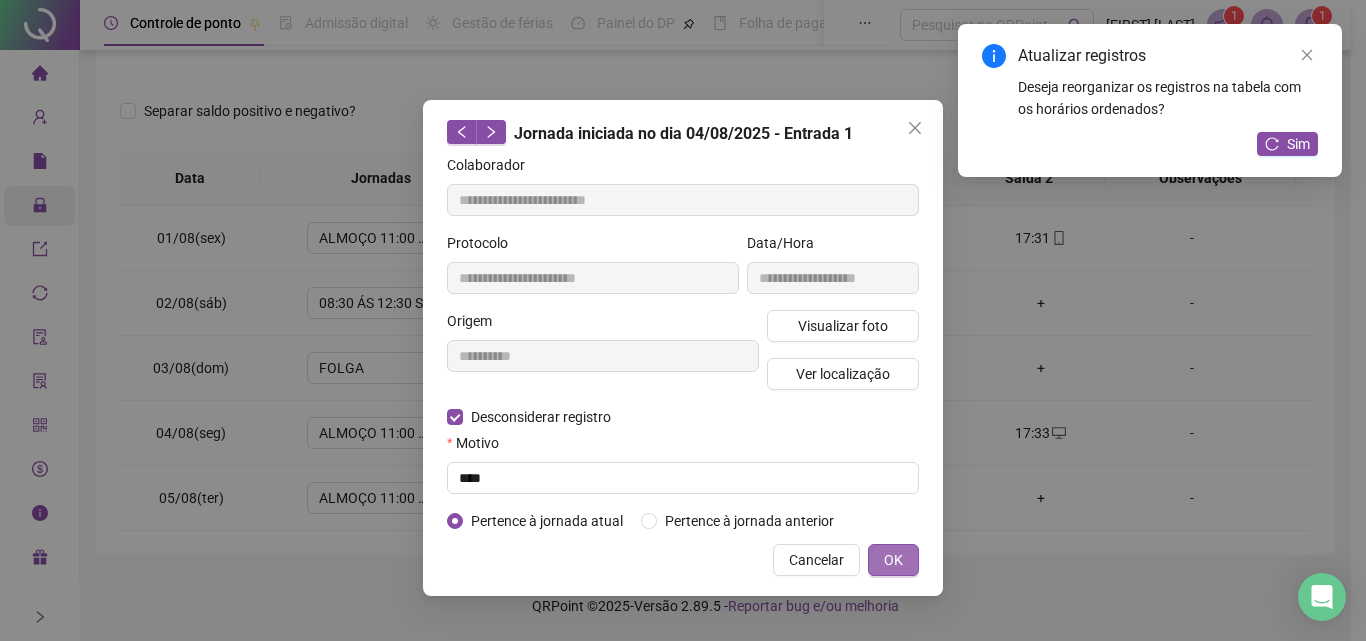click on "OK" at bounding box center [893, 560] 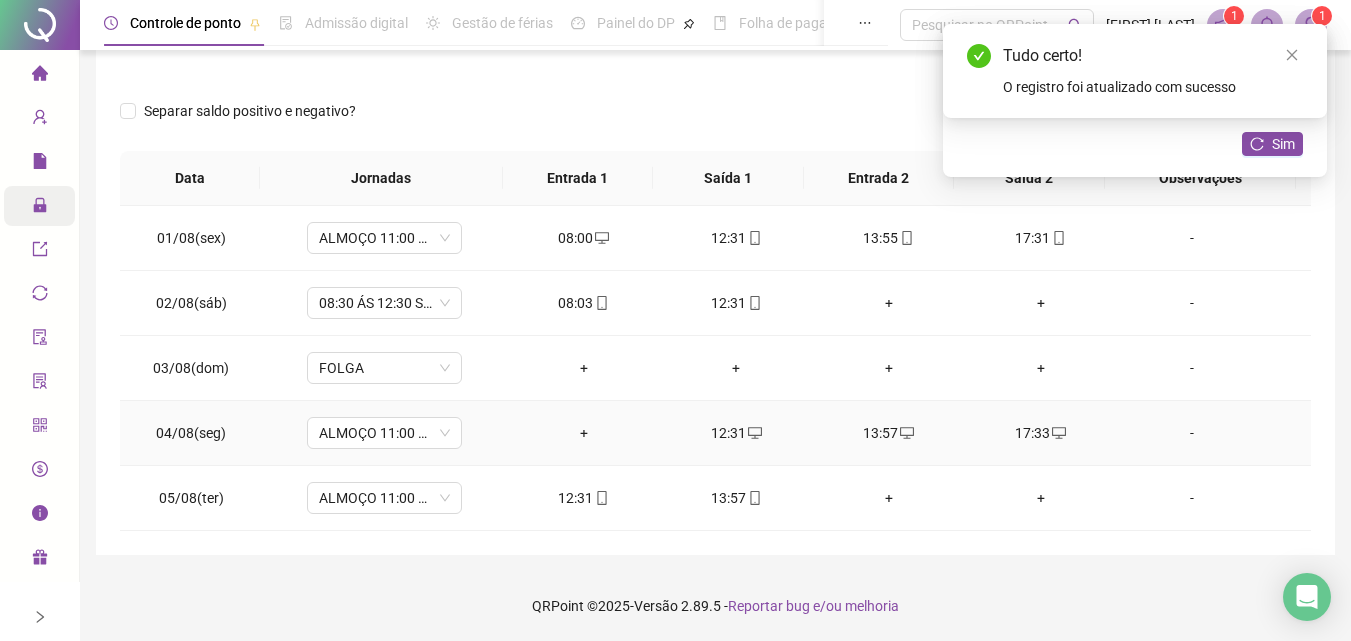 click on "+" at bounding box center [584, 433] 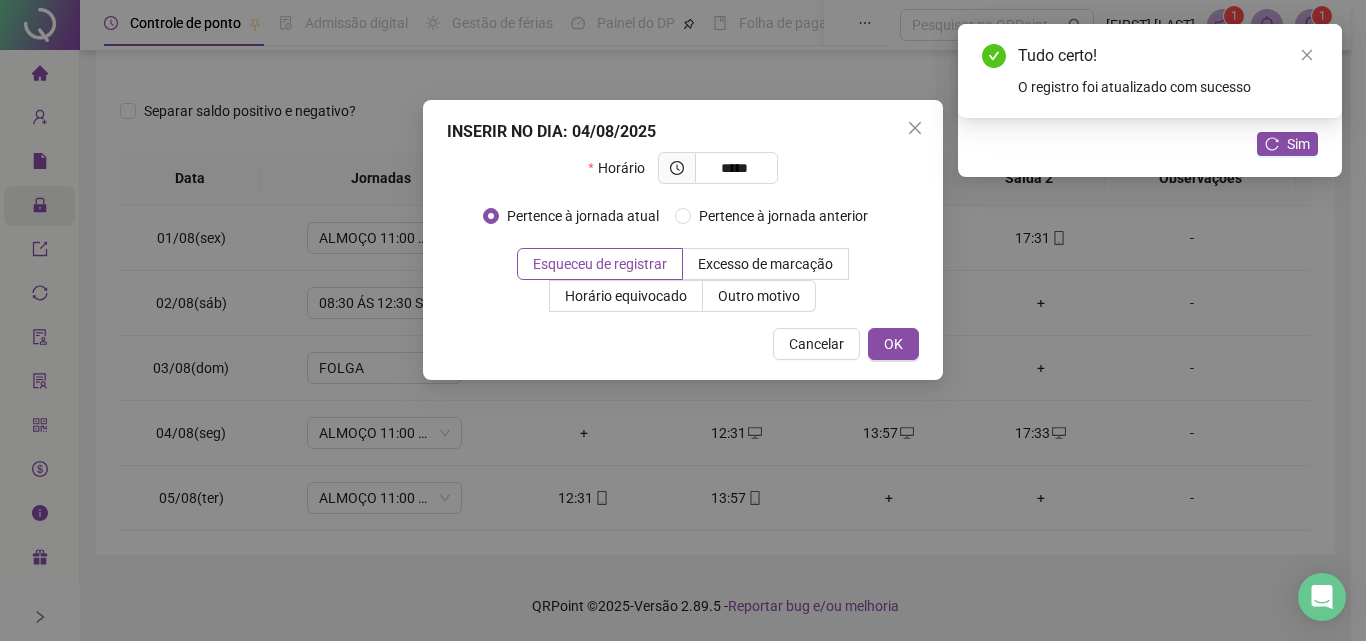 type on "*****" 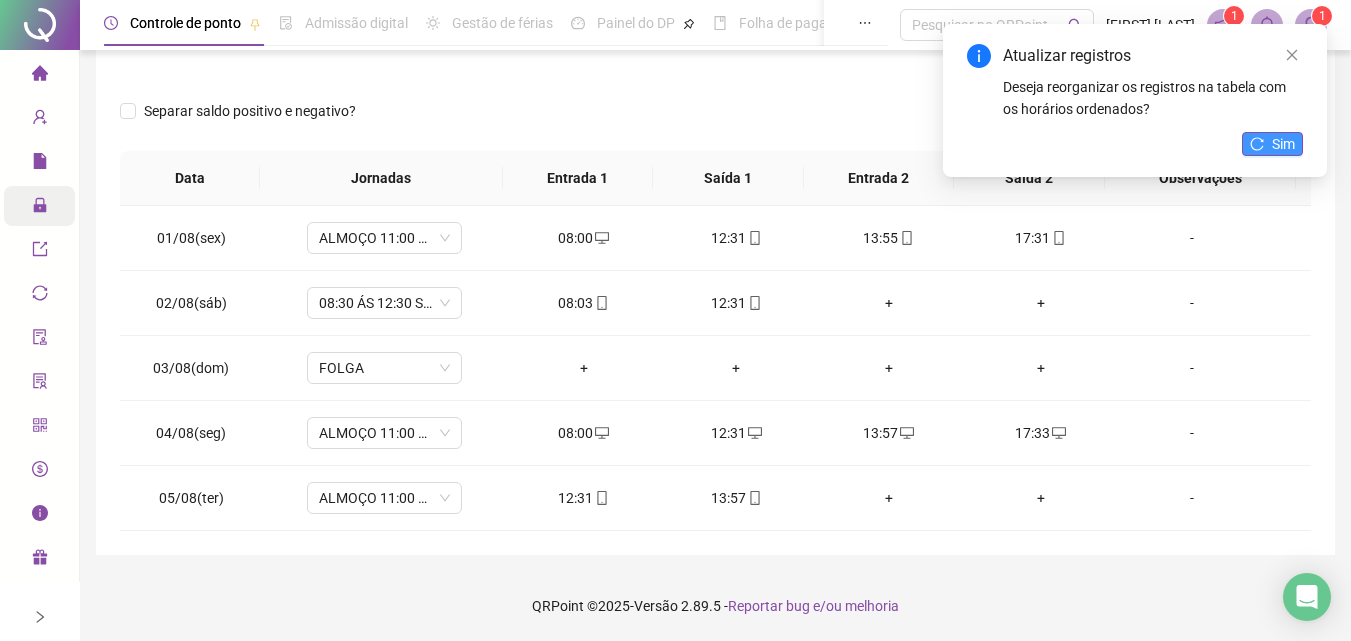 click on "Sim" at bounding box center [1283, 144] 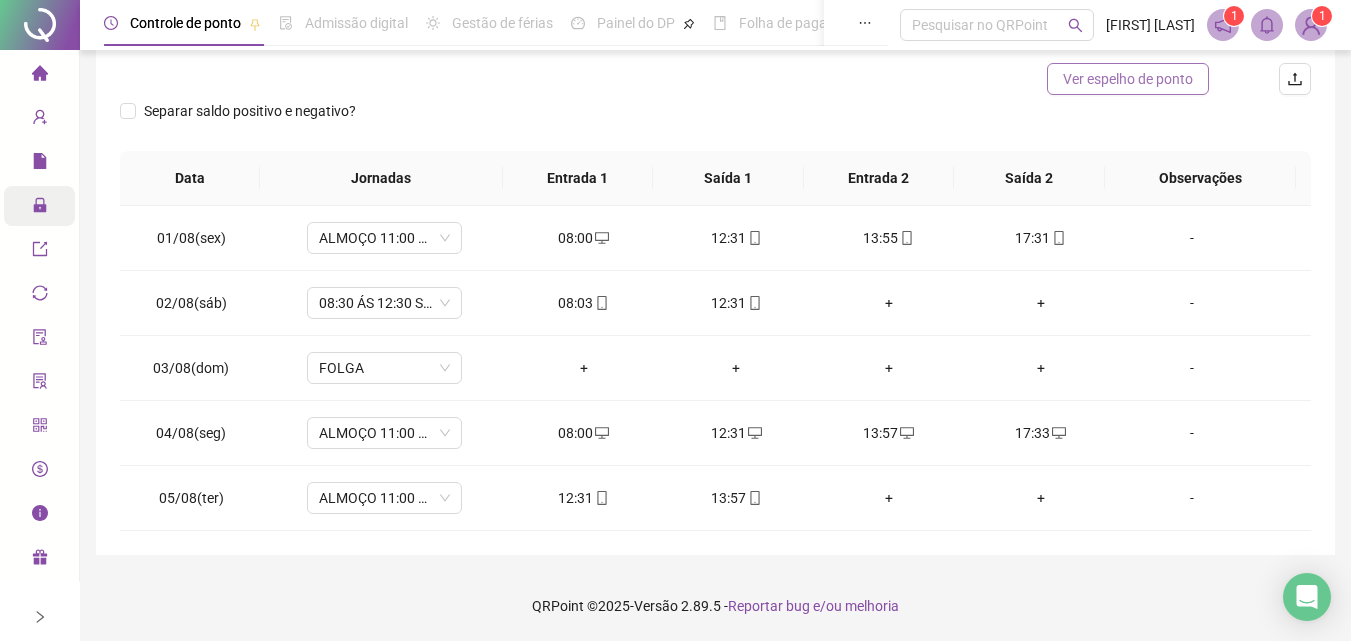 click on "Ver espelho de ponto" at bounding box center [1128, 79] 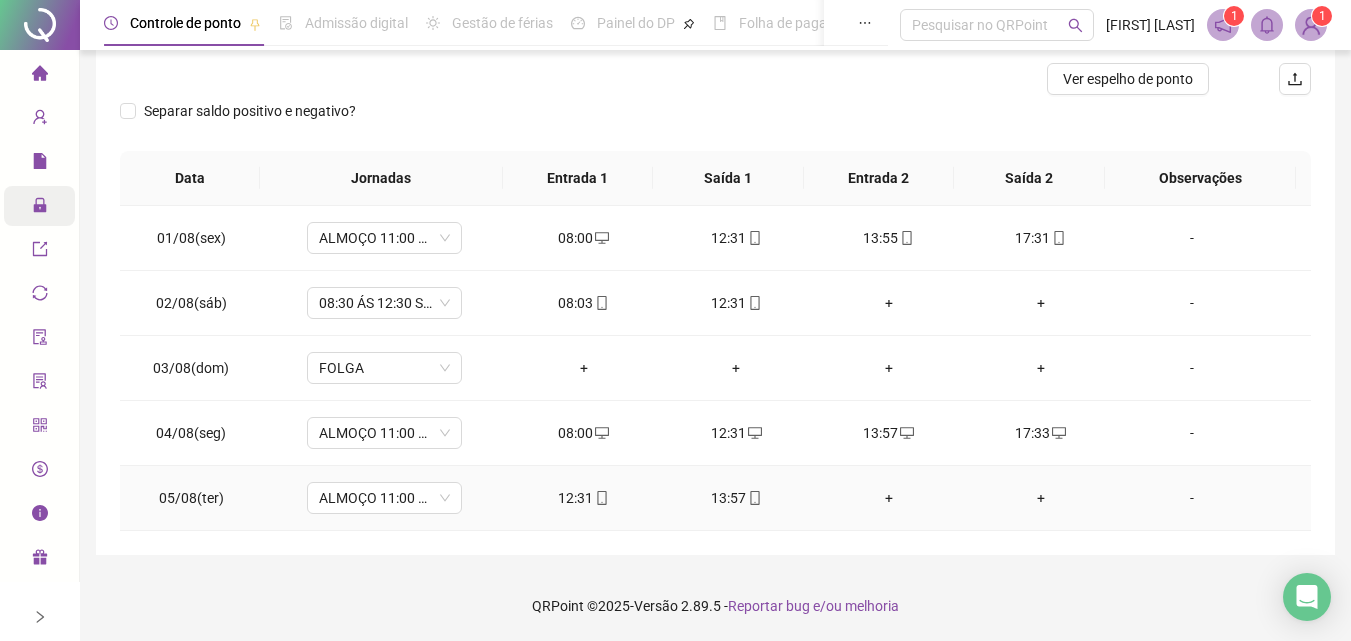click on "+" at bounding box center [888, 498] 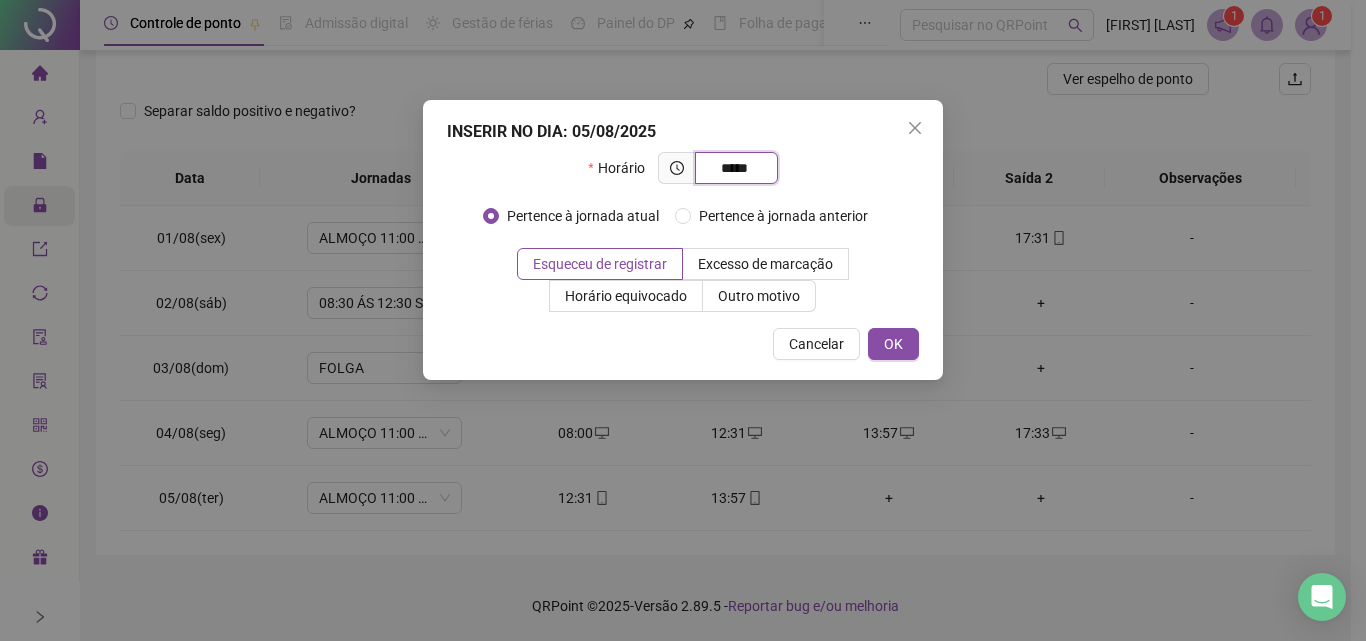 type on "*****" 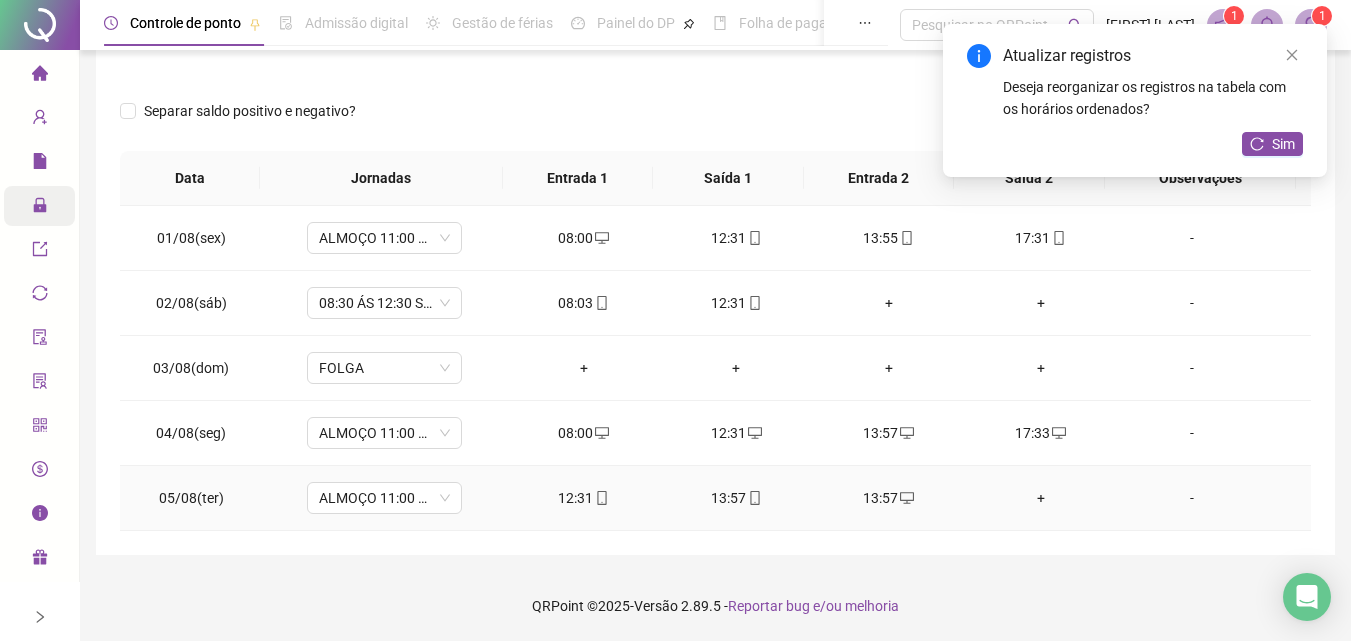 click 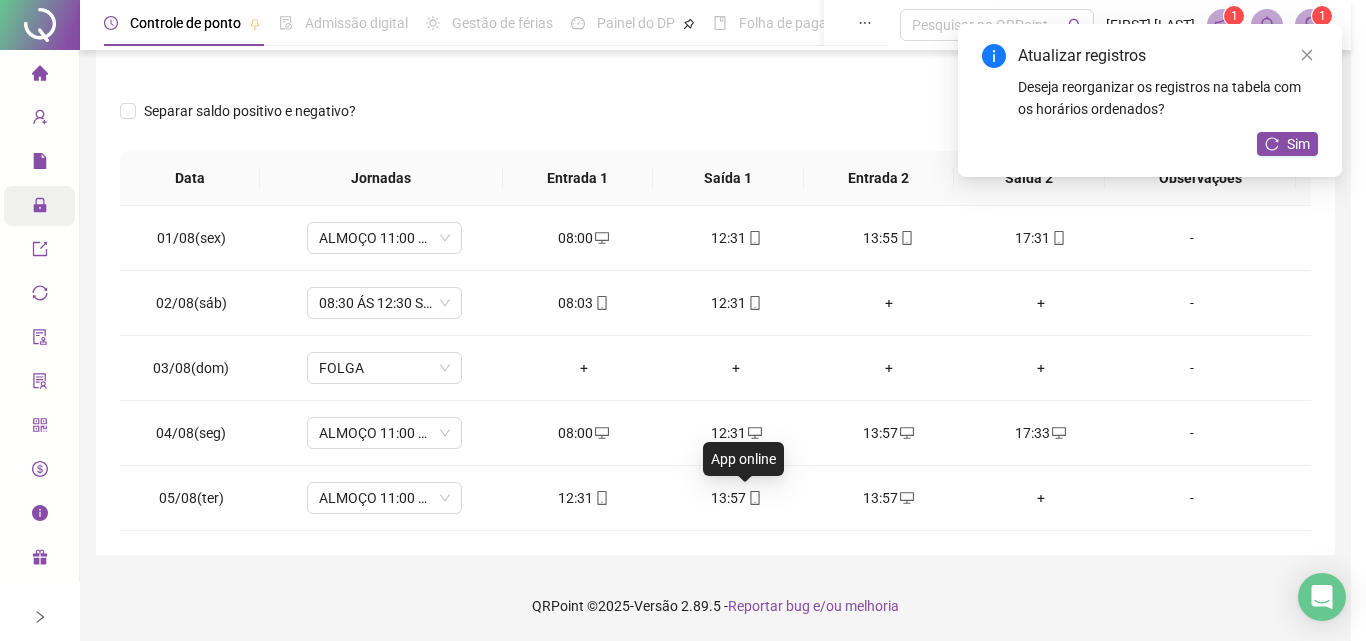 type on "**********" 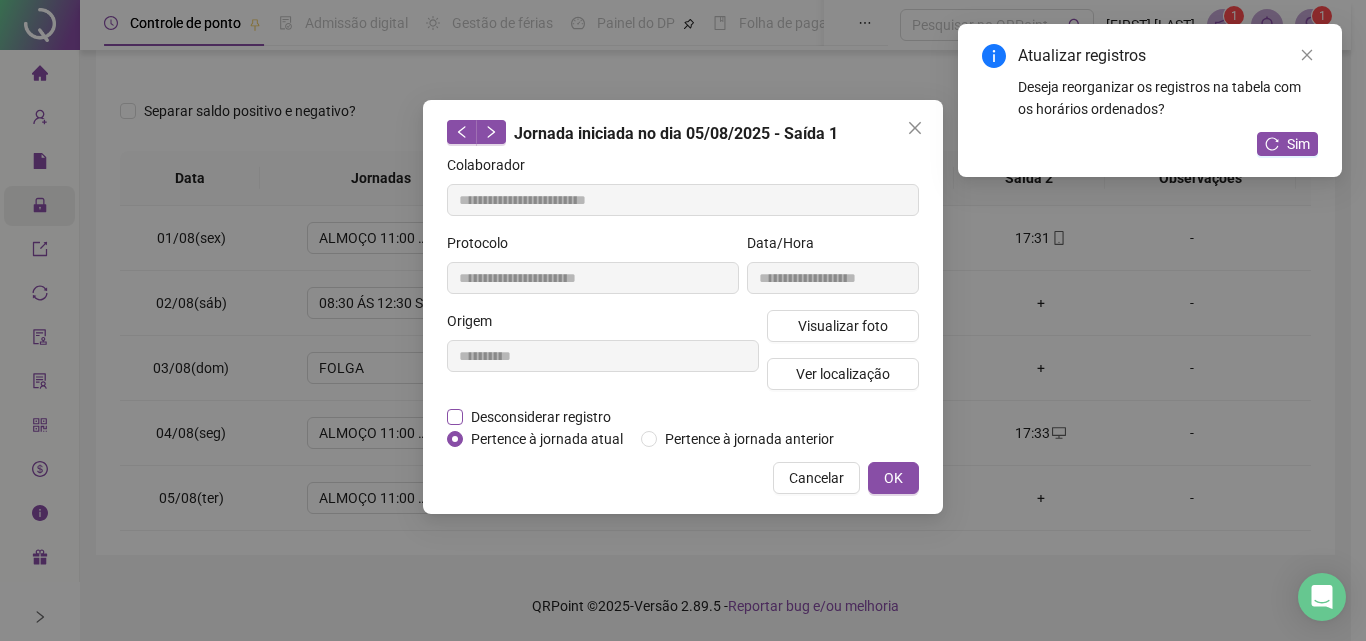 click on "Desconsiderar registro" at bounding box center (541, 417) 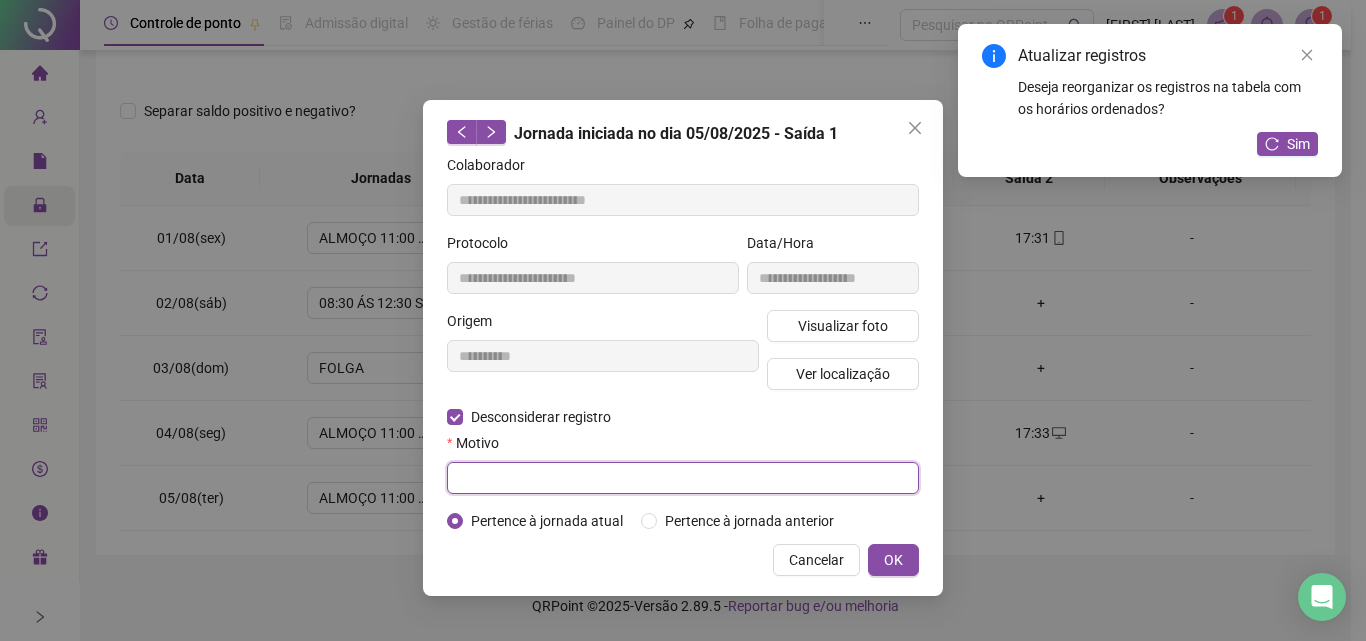 click at bounding box center [683, 478] 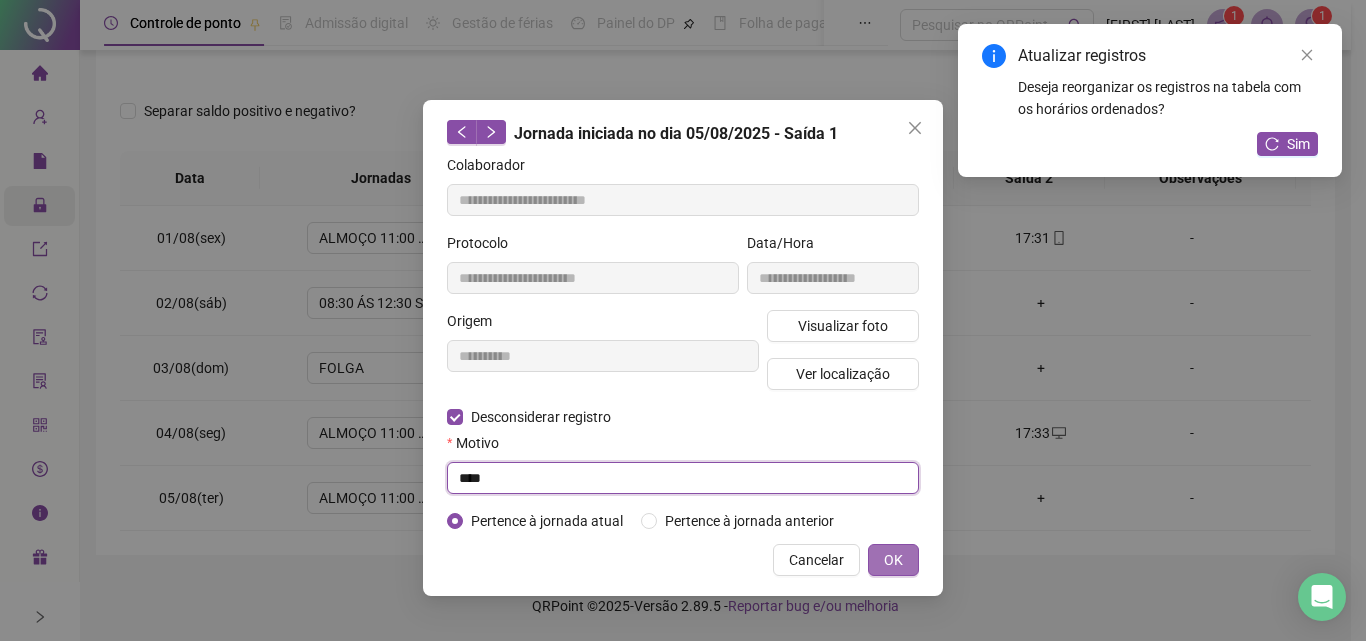 type on "****" 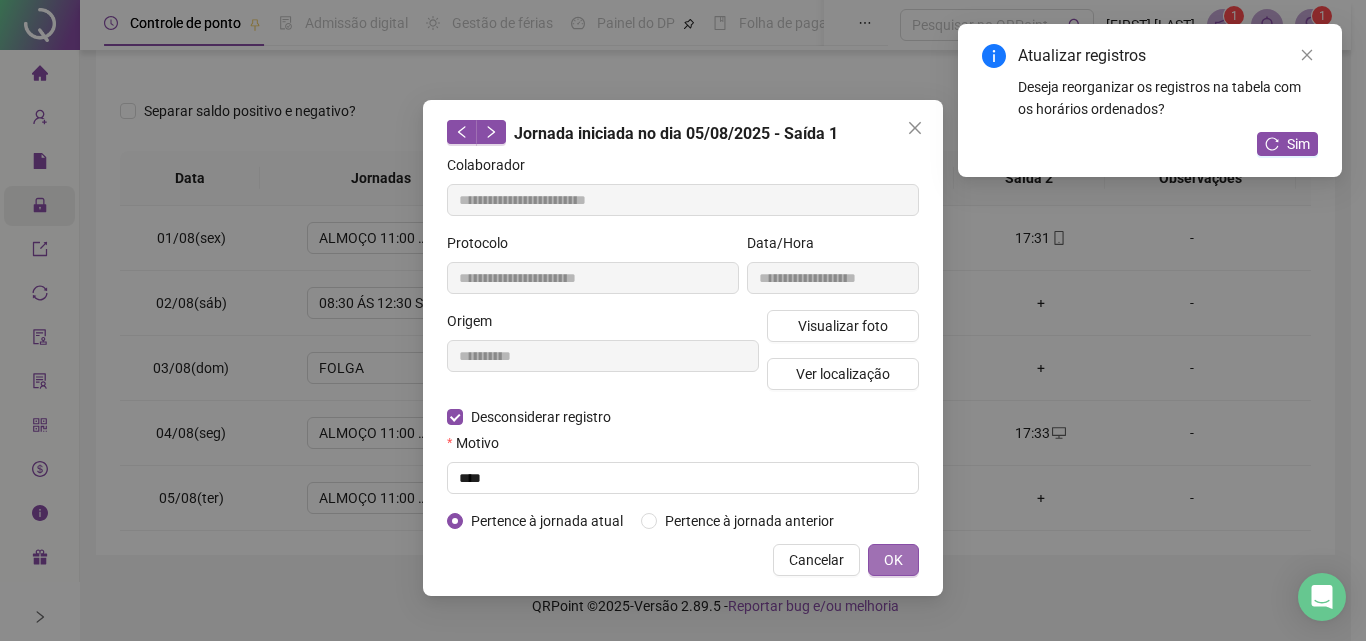 click on "OK" at bounding box center [893, 560] 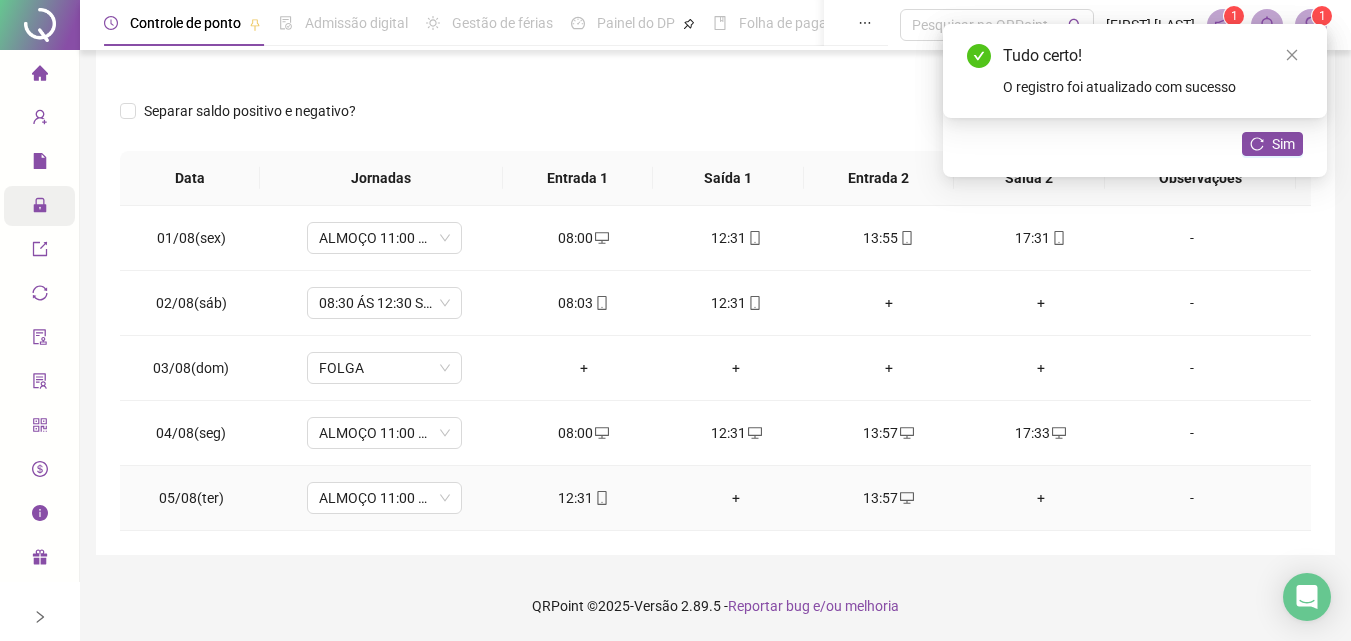 click on "+" at bounding box center [736, 498] 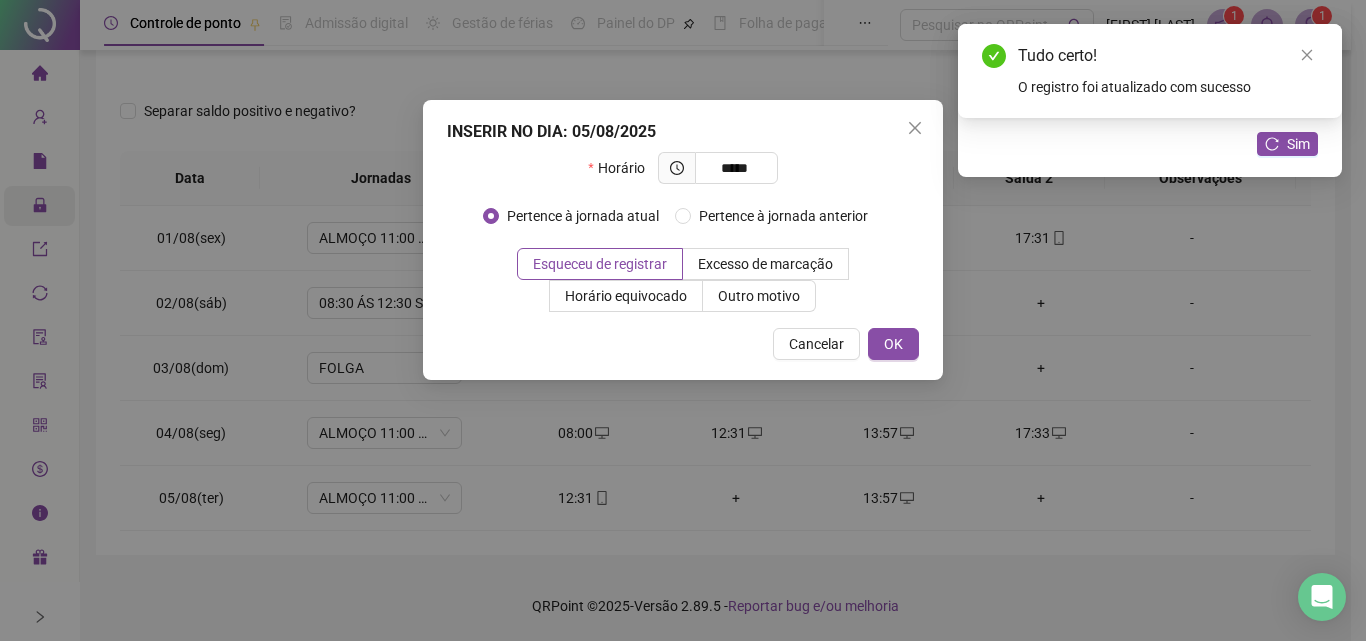 type on "*****" 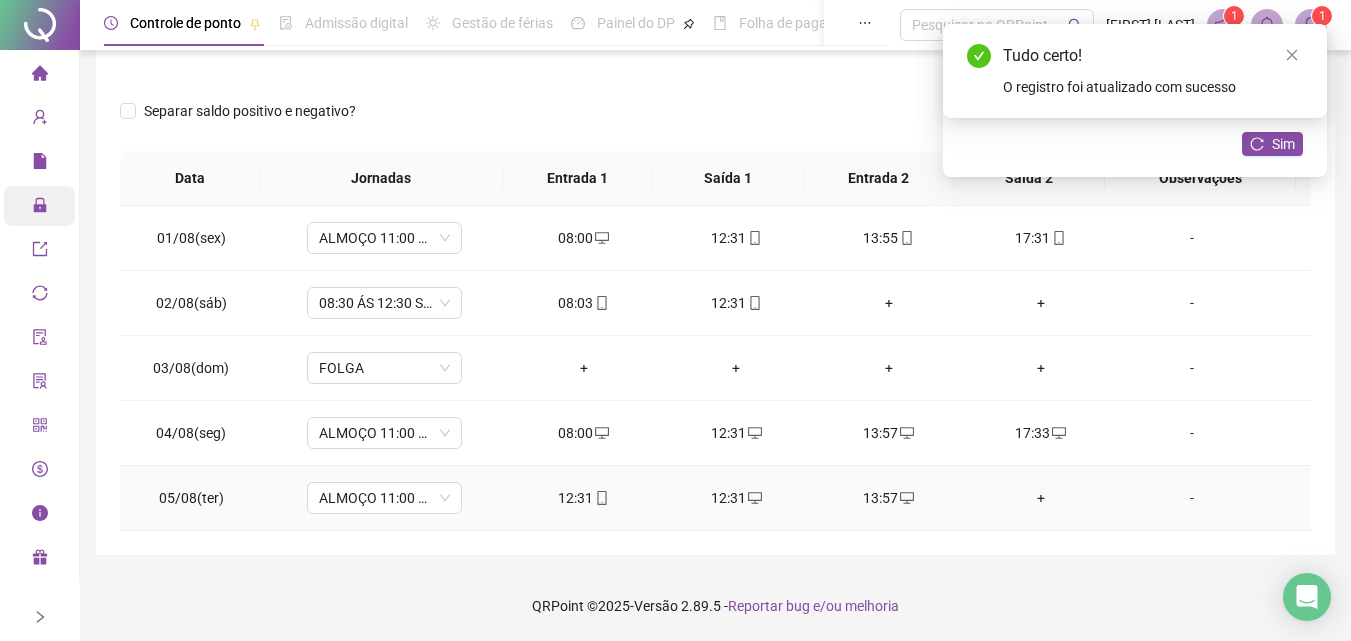 click on "12:31" at bounding box center (584, 498) 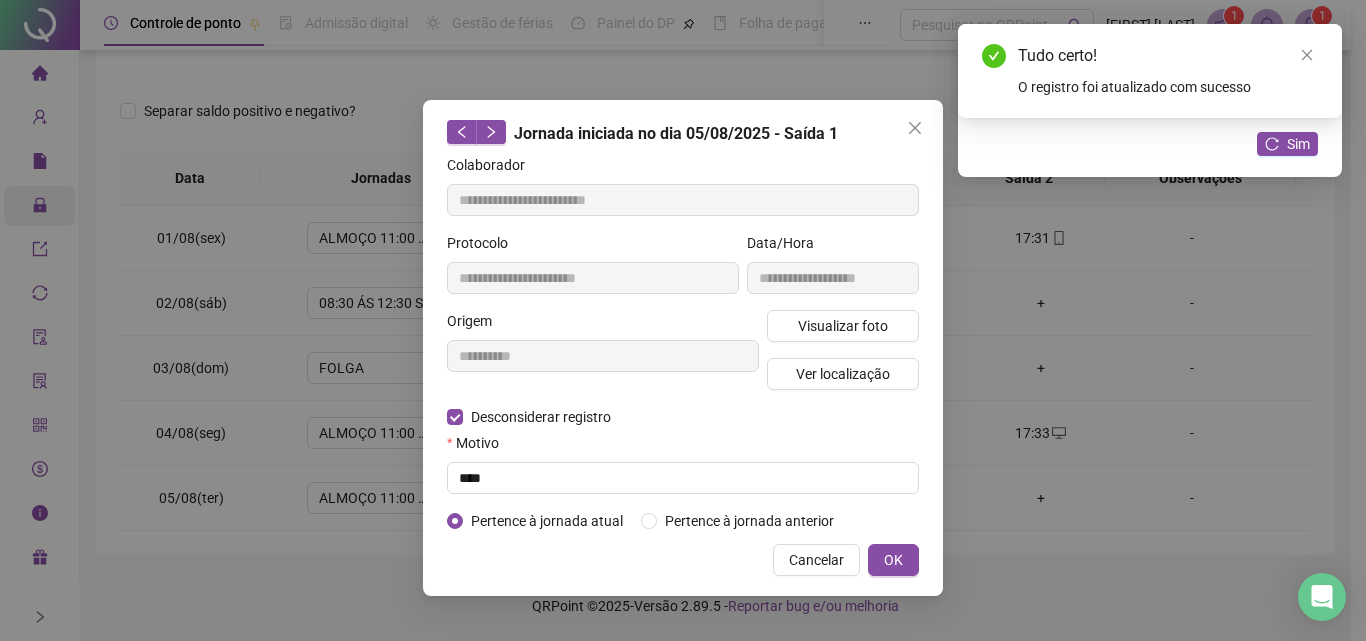 type on "**********" 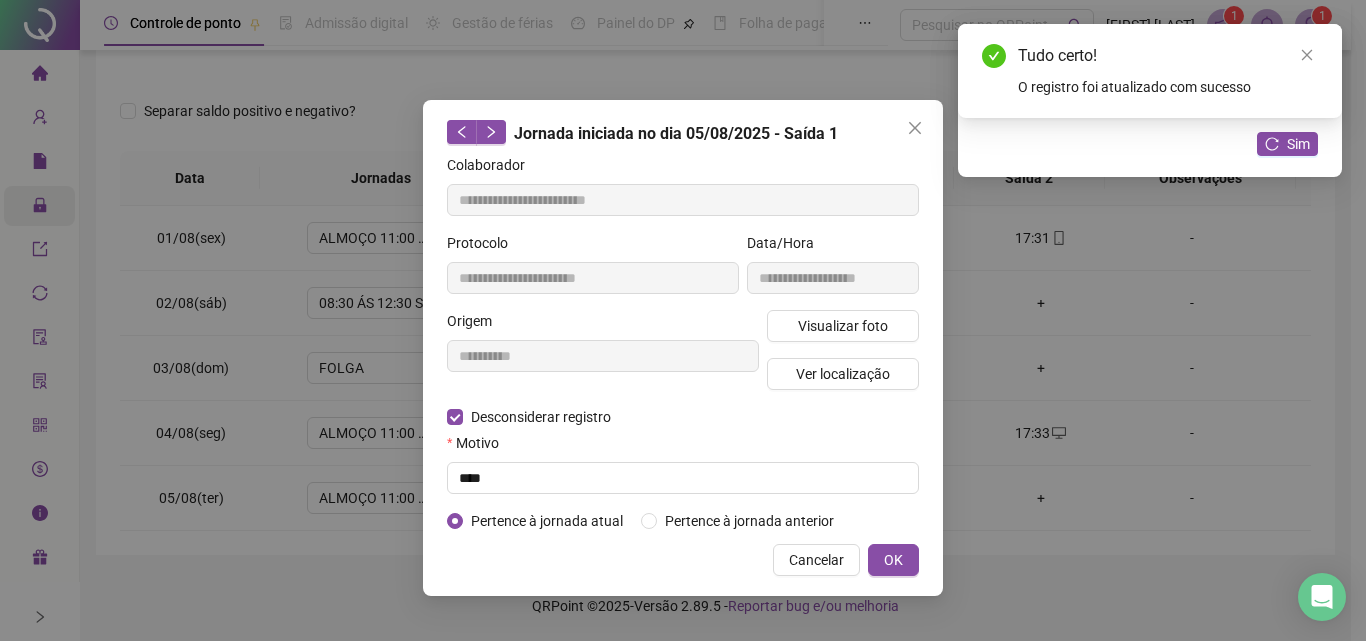 type on "**********" 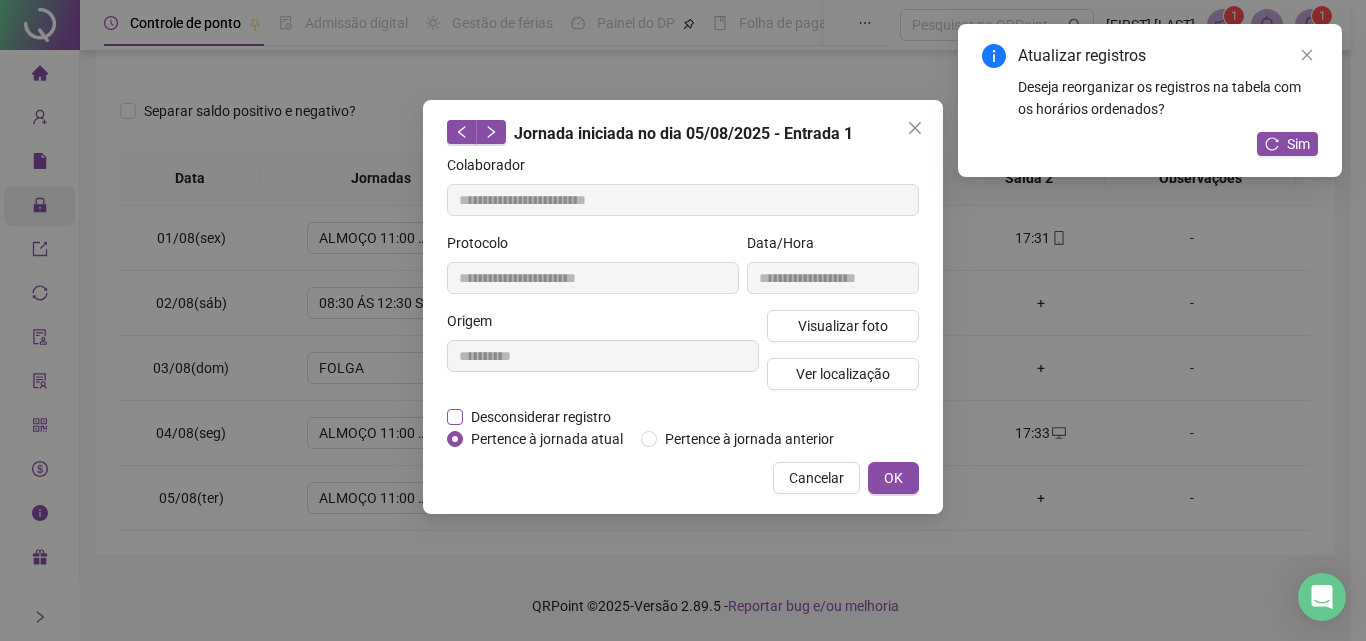 click on "Desconsiderar registro" at bounding box center (541, 417) 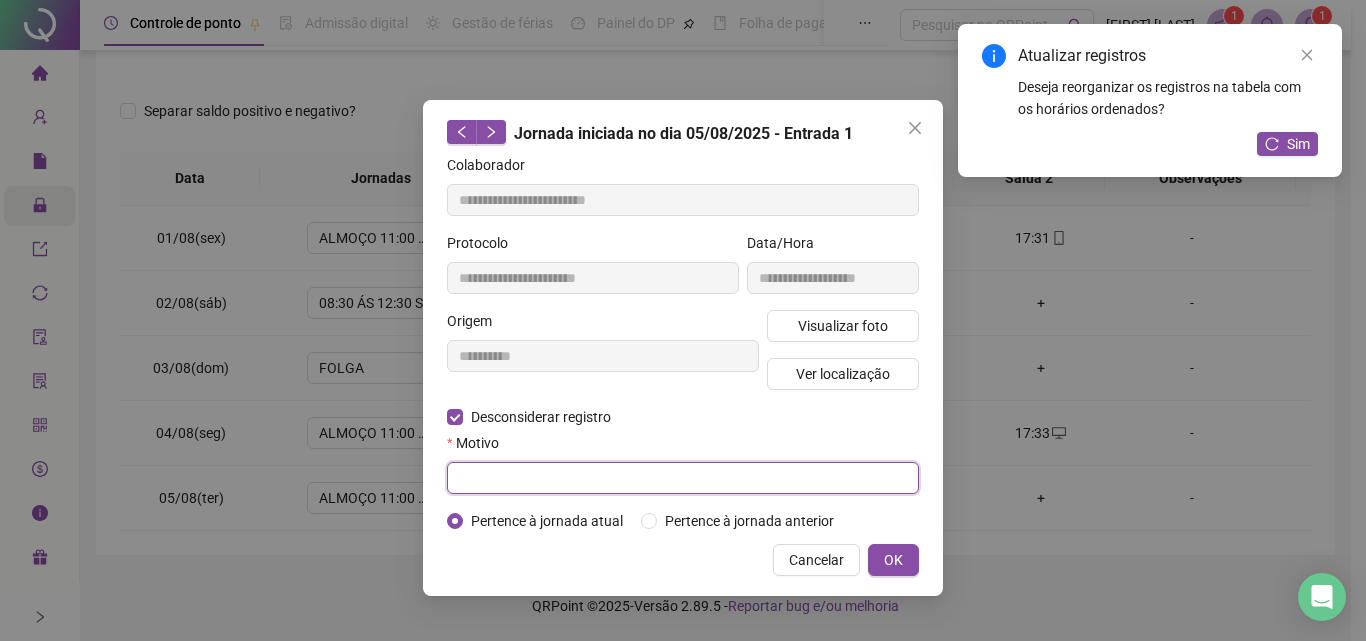 click at bounding box center [683, 478] 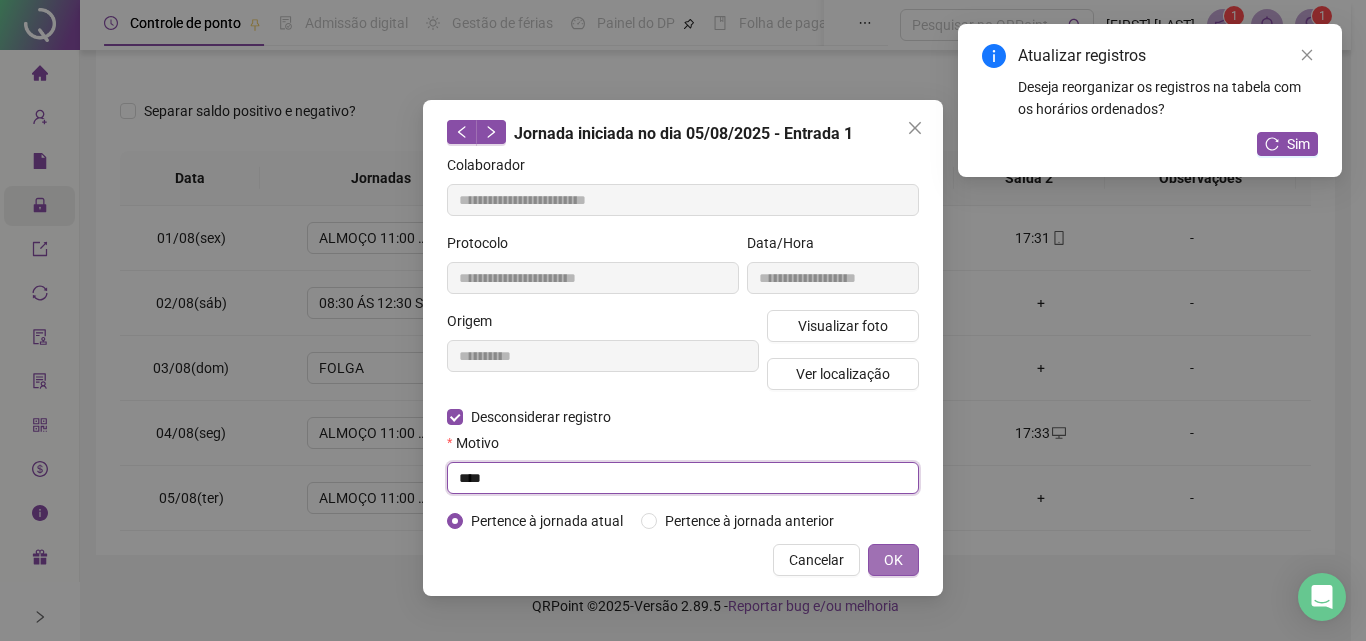 type on "****" 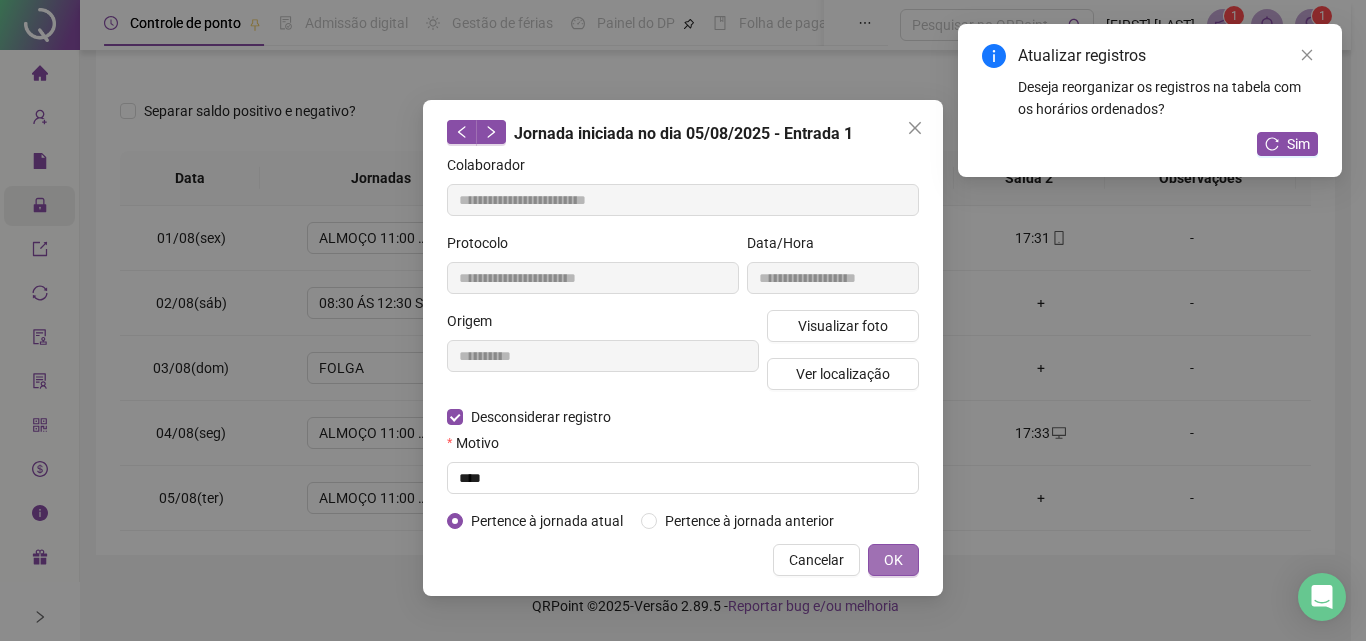 click on "OK" at bounding box center [893, 560] 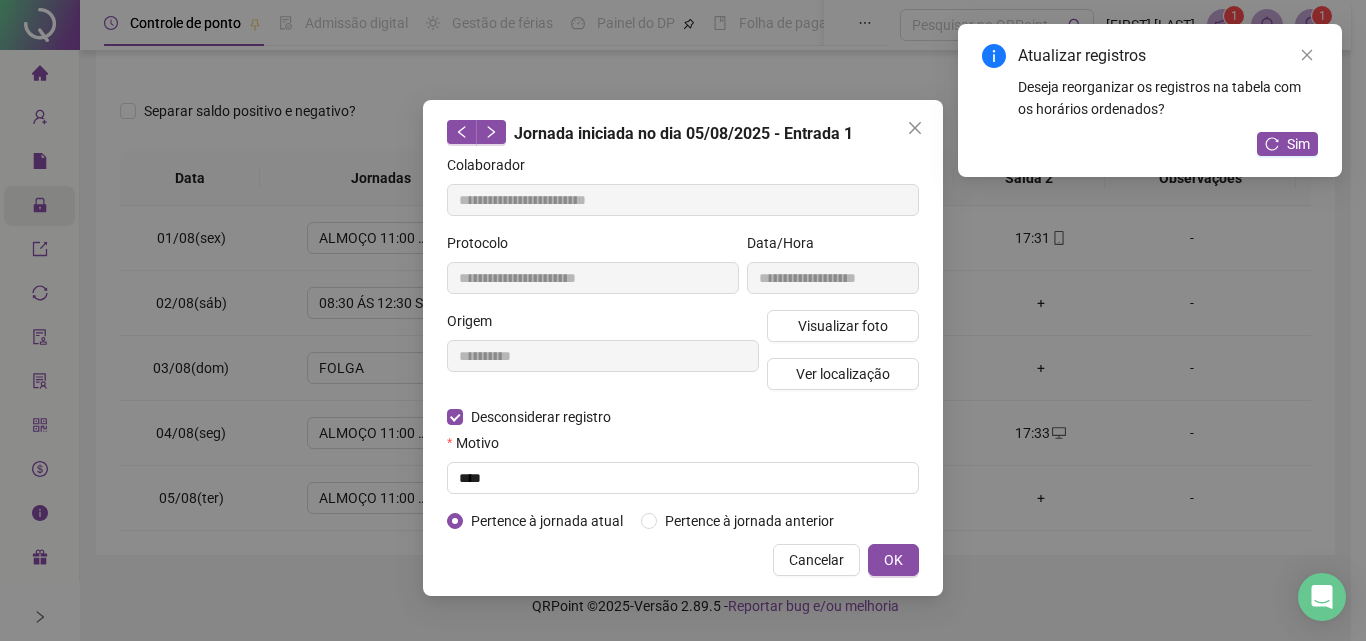 click 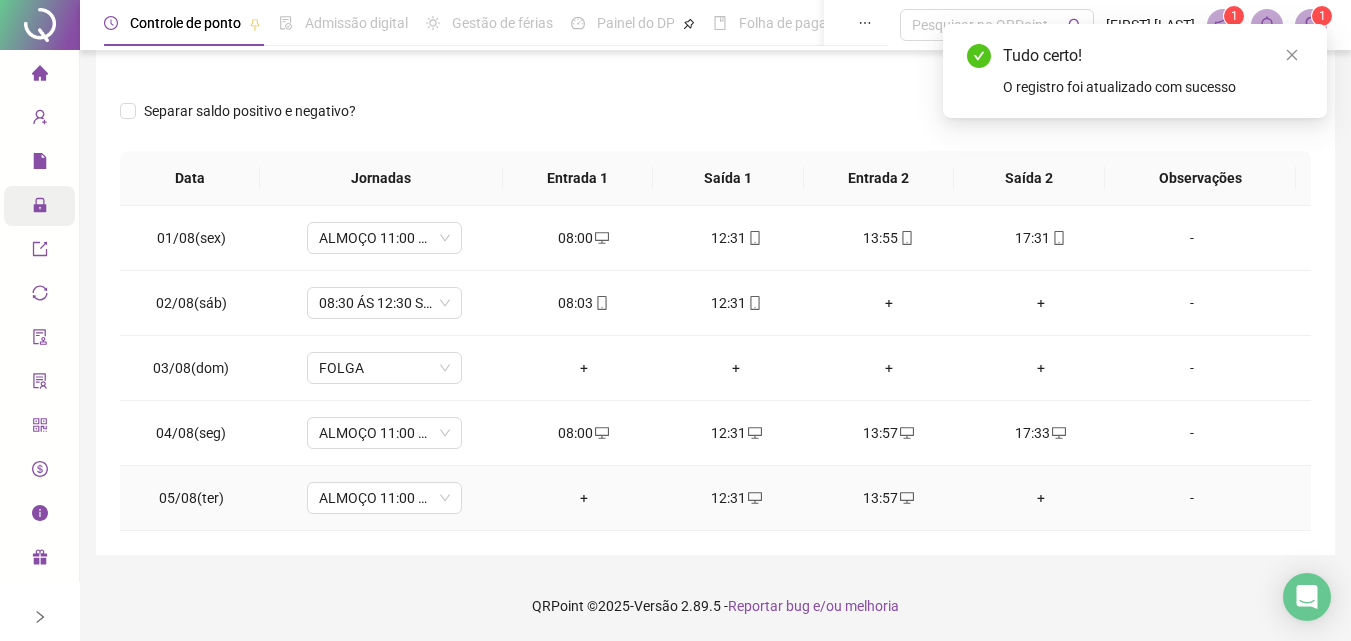 click on "+" at bounding box center (584, 498) 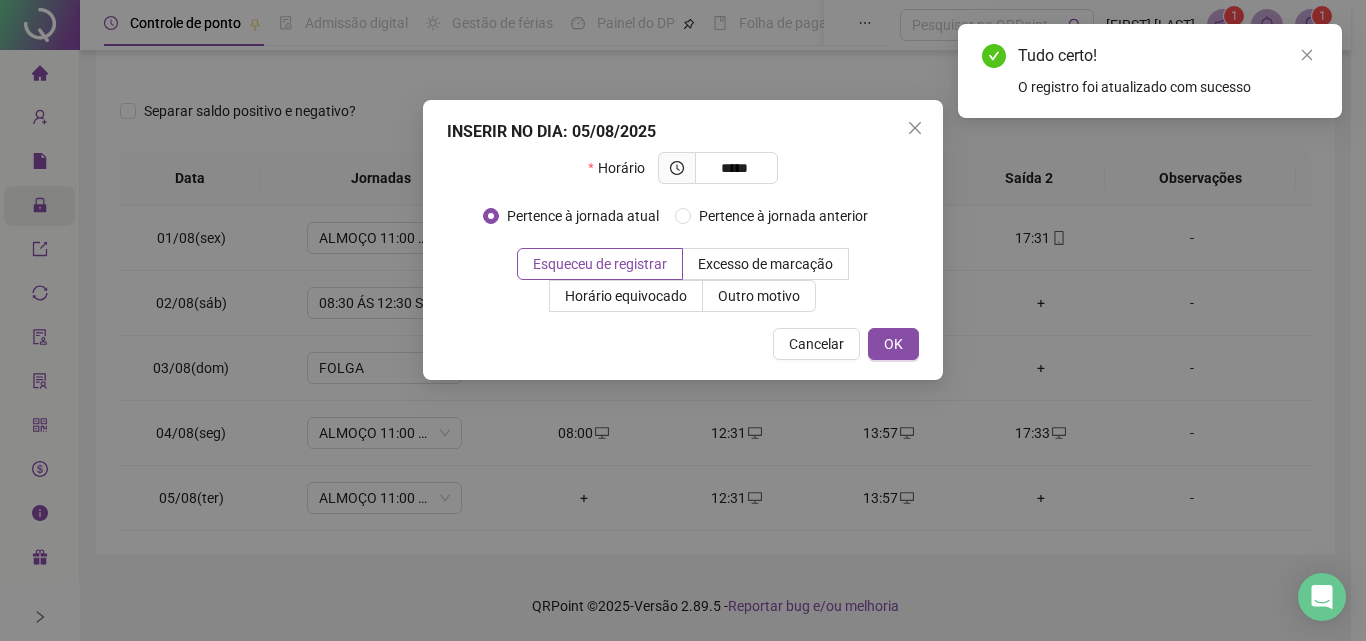 type on "*****" 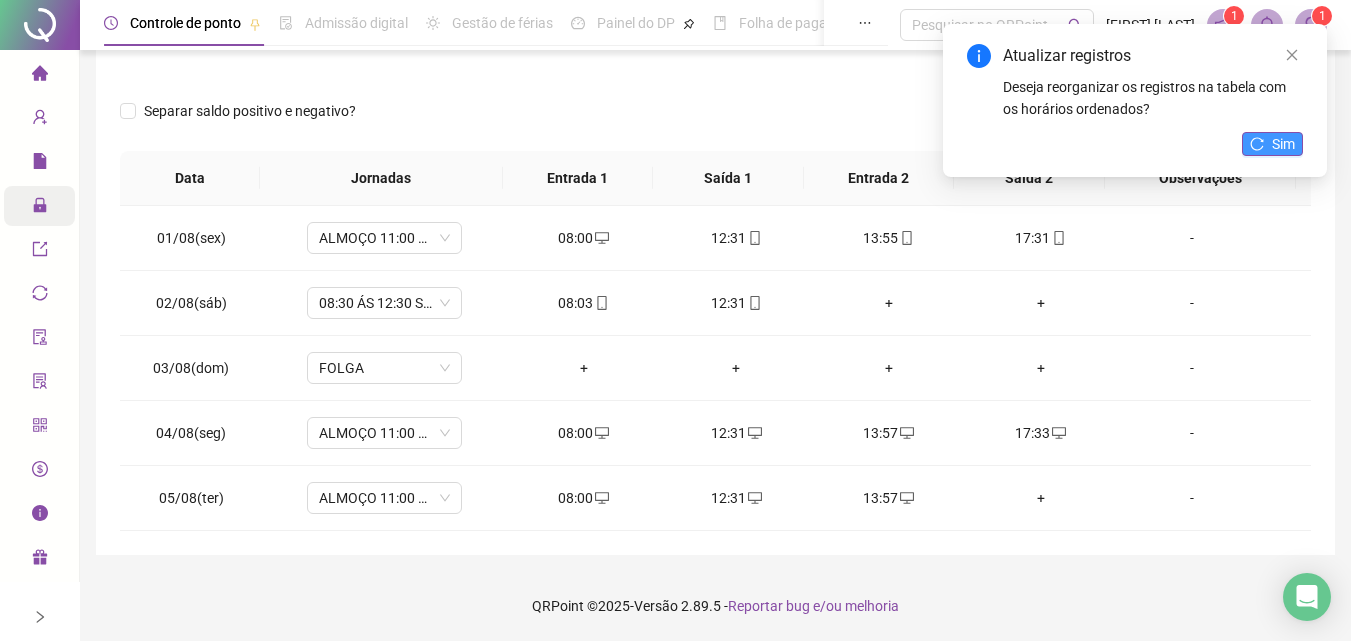 click on "Sim" at bounding box center [1283, 144] 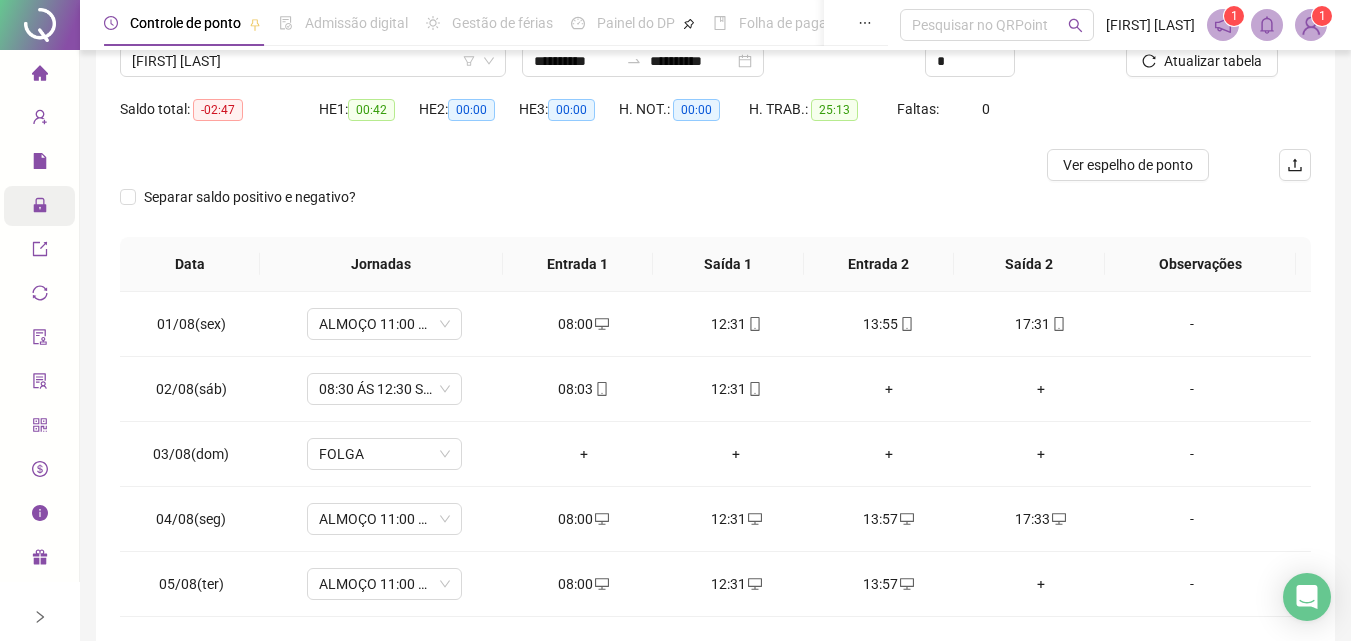 scroll, scrollTop: 55, scrollLeft: 0, axis: vertical 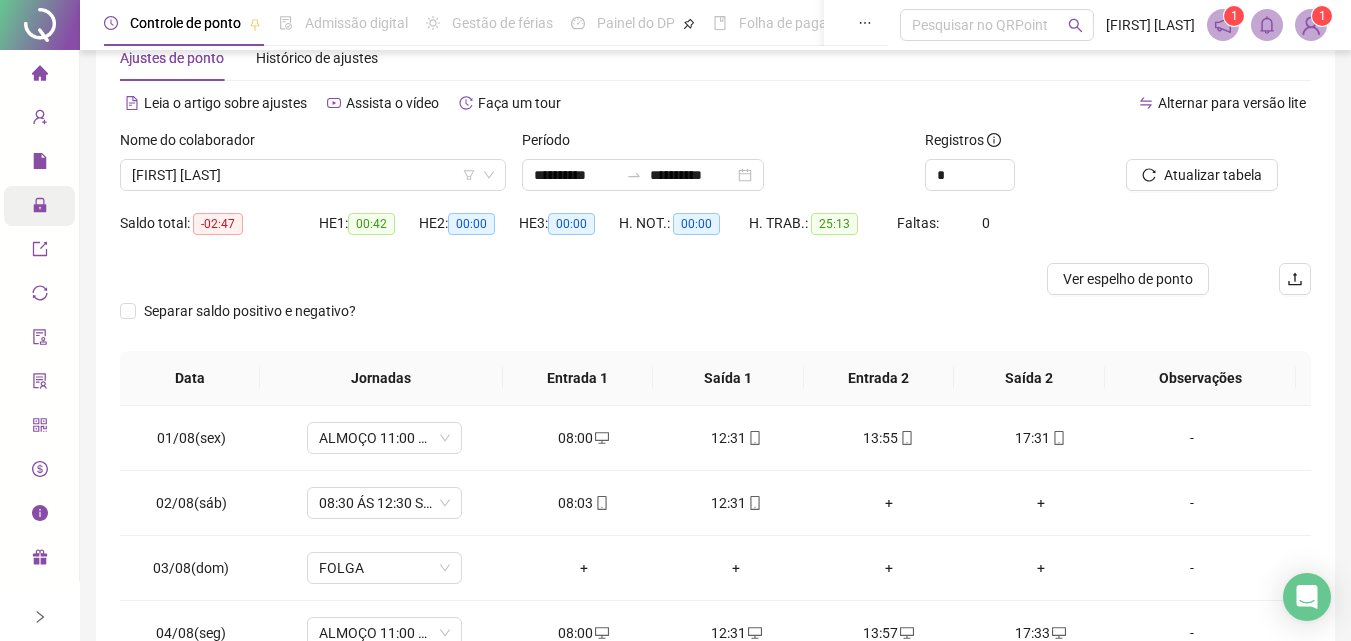 click on "[FIRST] [LAST]" at bounding box center [313, 175] 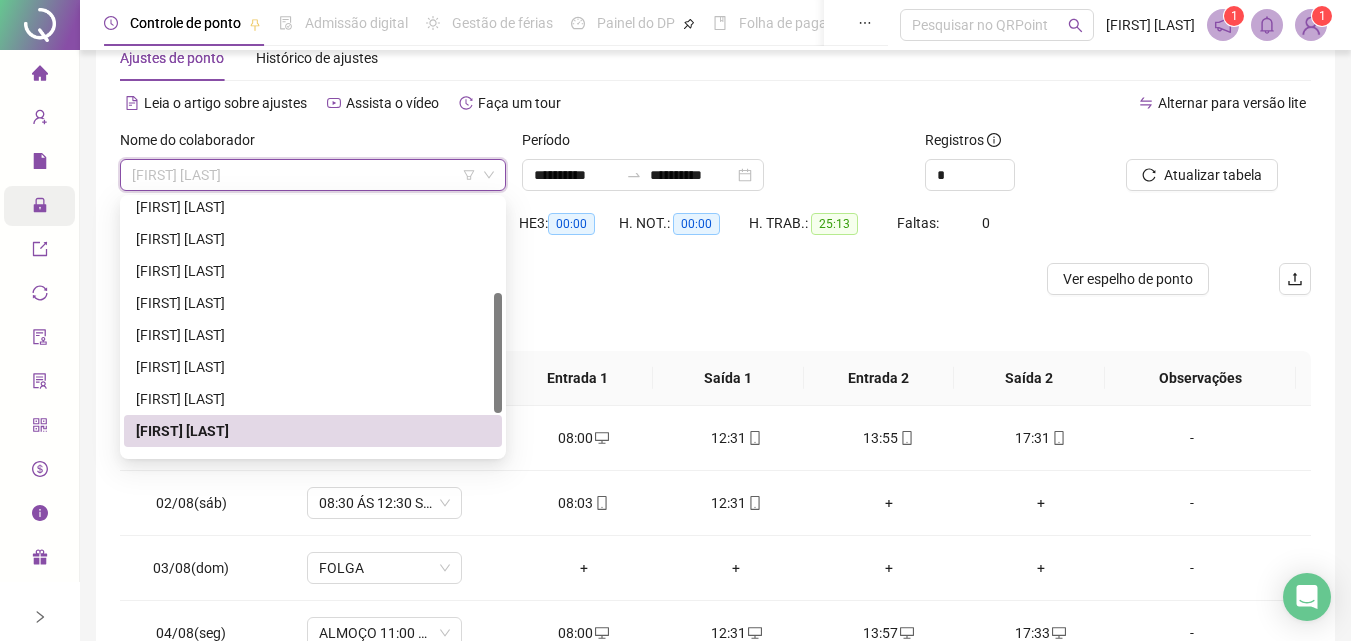 click on "[FIRST] [LAST]" at bounding box center (313, 175) 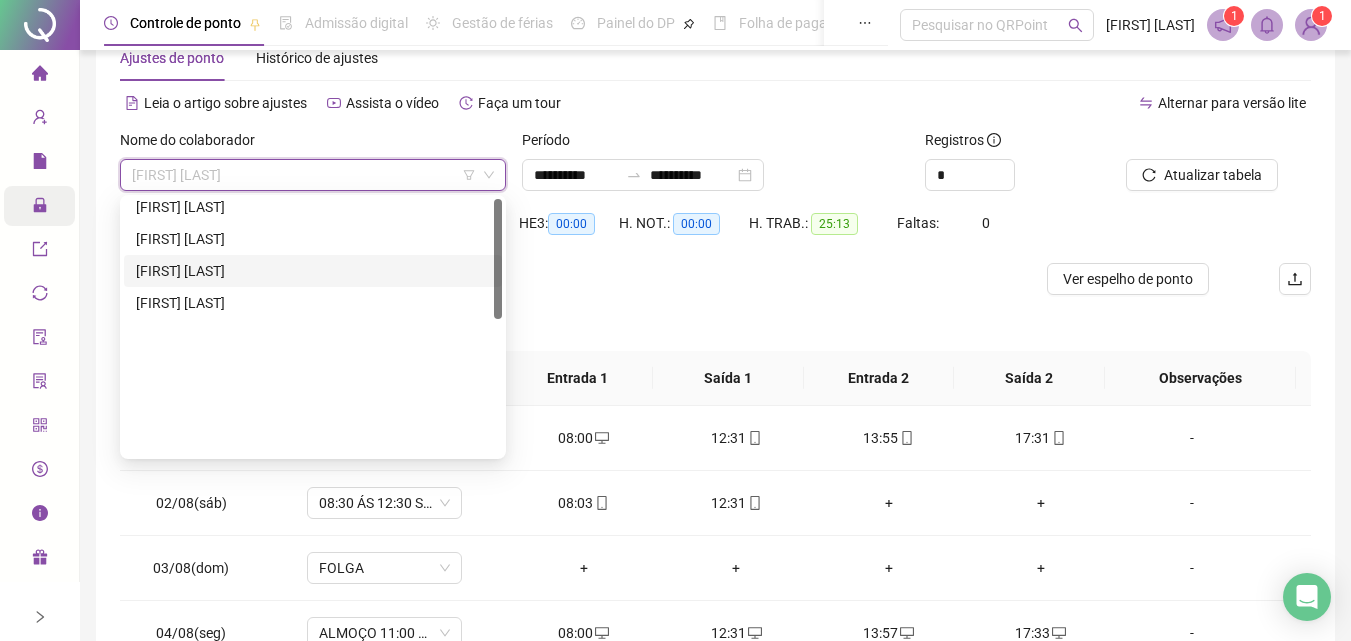 scroll, scrollTop: 0, scrollLeft: 0, axis: both 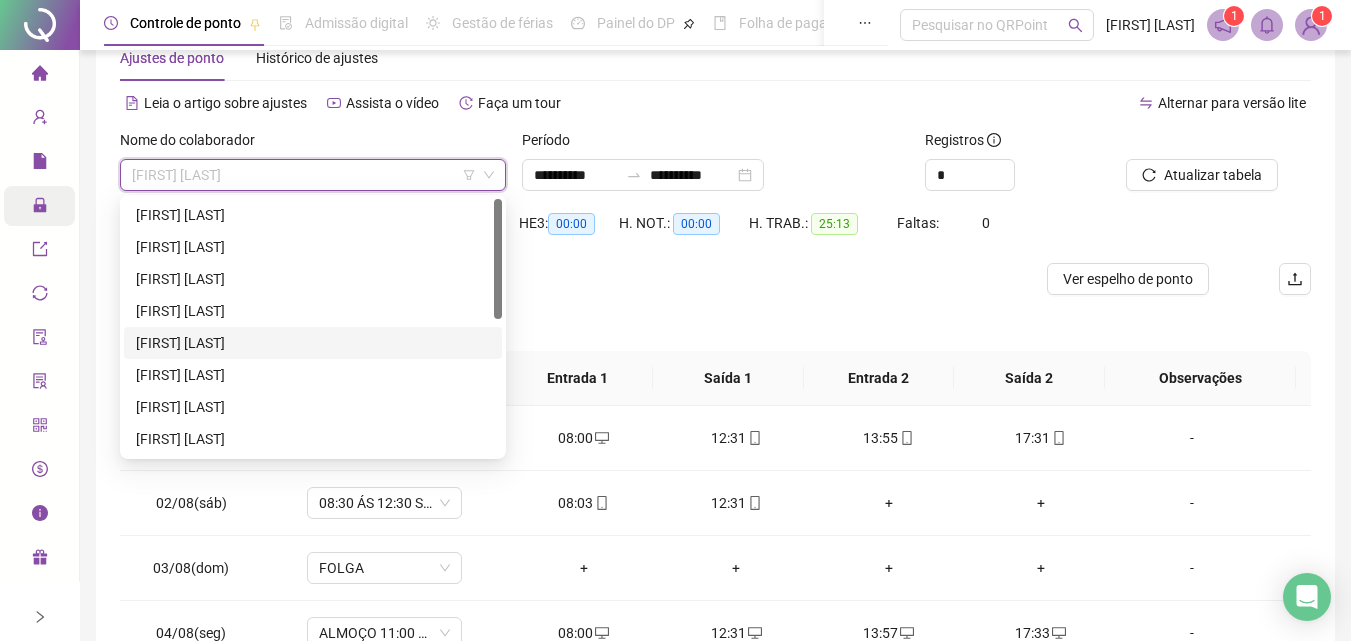 click on "[FIRST] [LAST]" at bounding box center [313, 343] 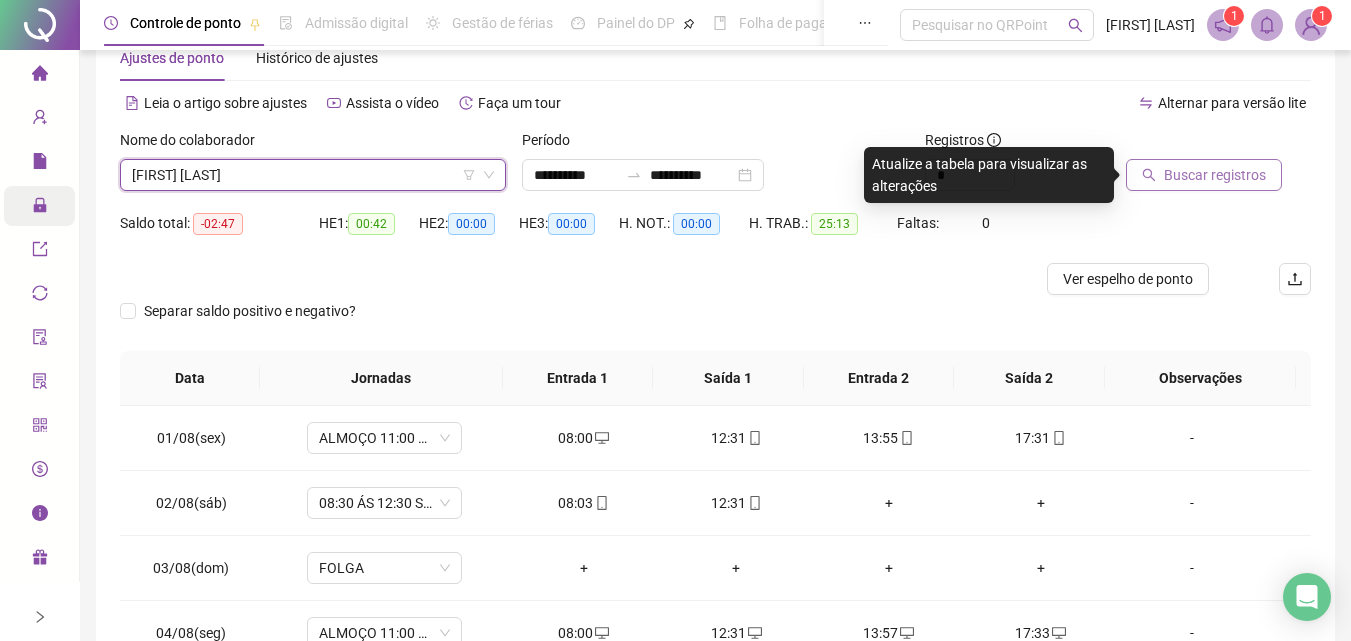 click on "Buscar registros" at bounding box center (1215, 175) 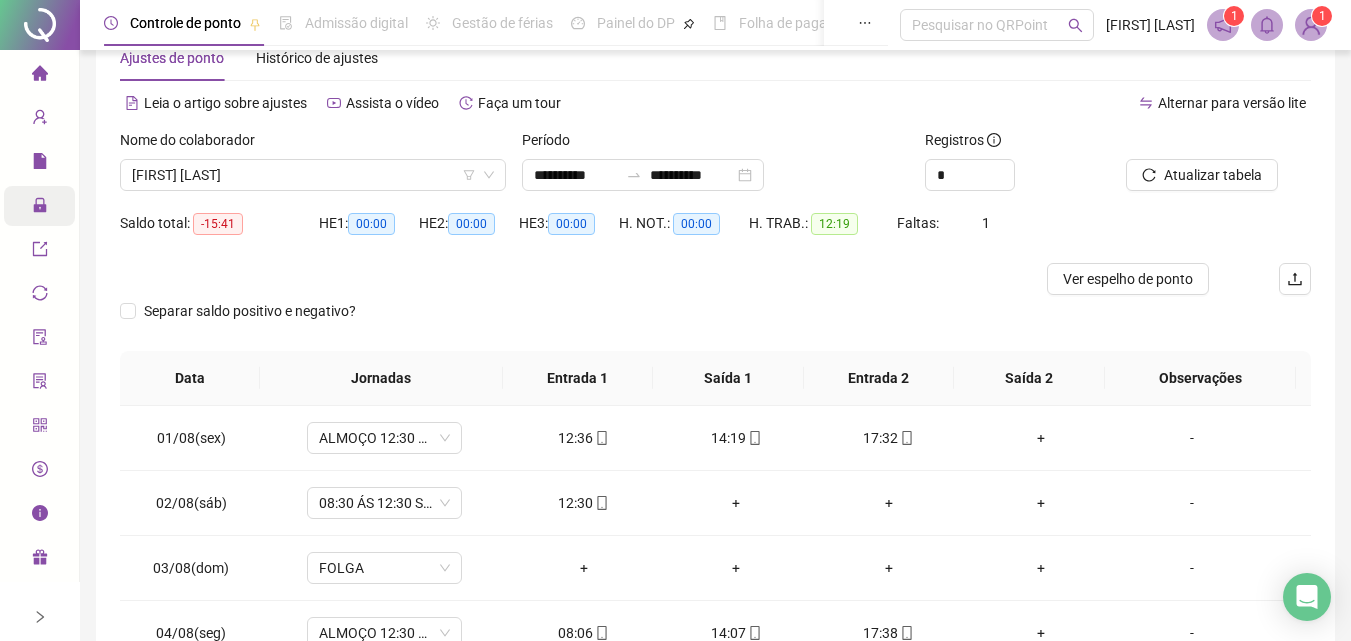 scroll, scrollTop: 255, scrollLeft: 0, axis: vertical 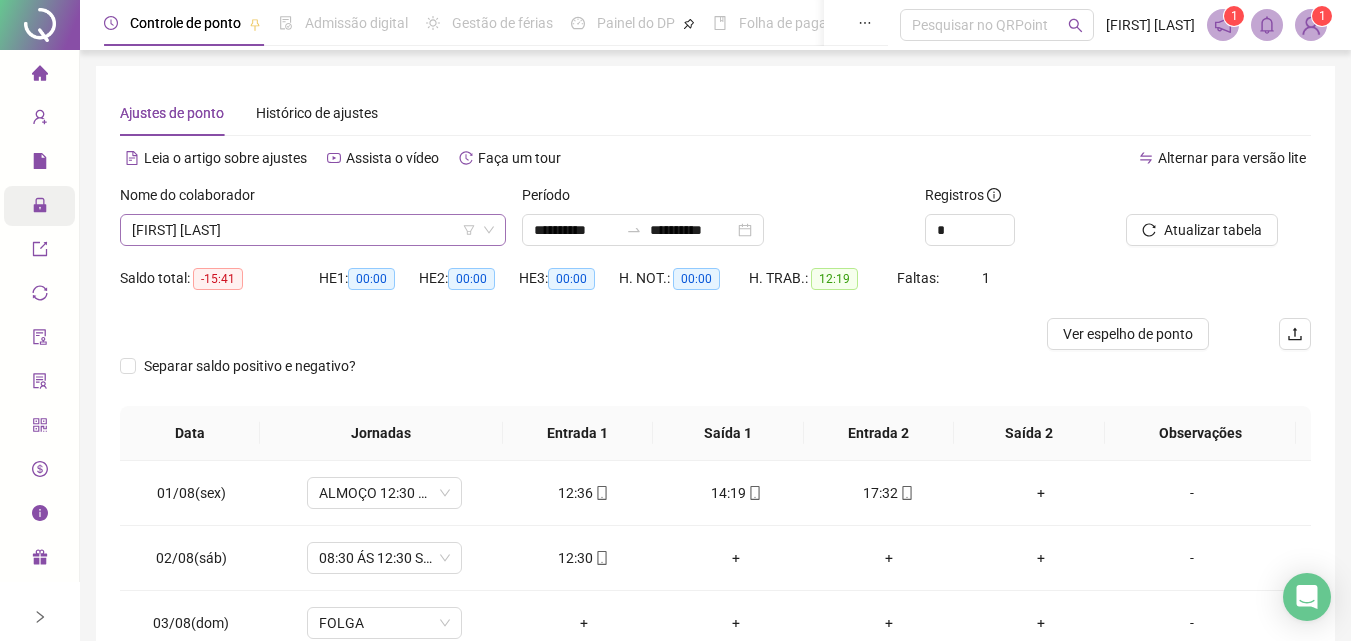 click on "[FIRST] [LAST]" at bounding box center [313, 230] 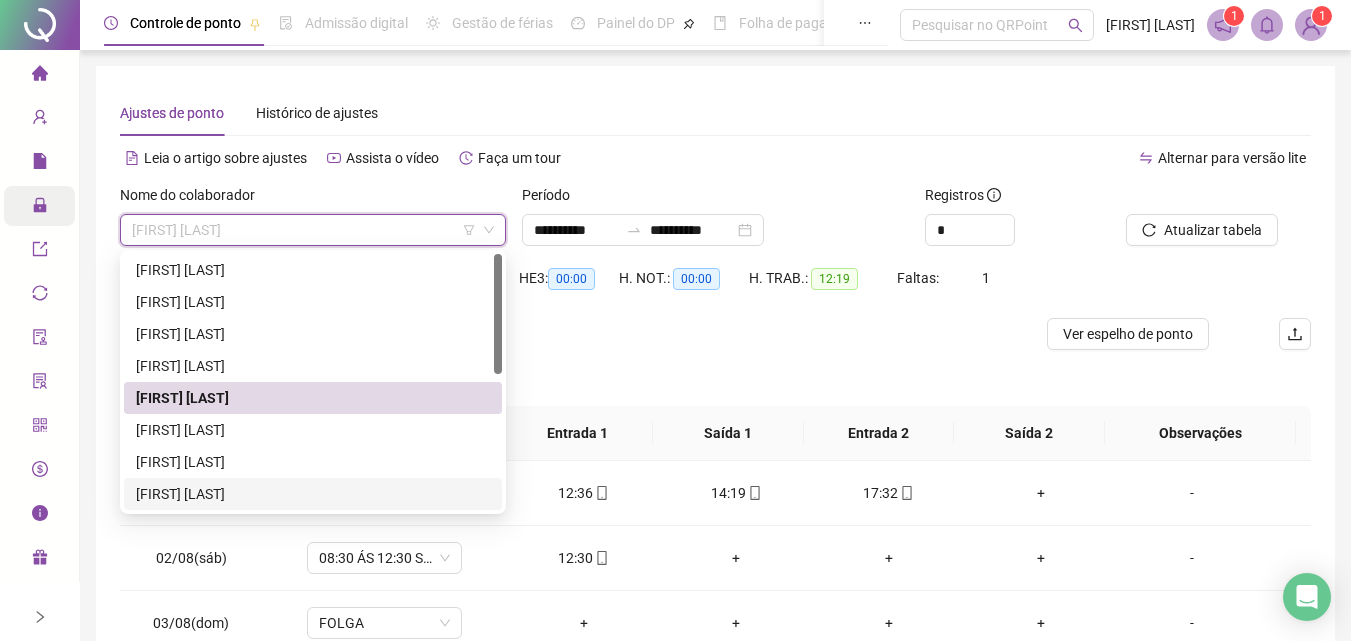 click on "[FIRST] [LAST]" at bounding box center [313, 494] 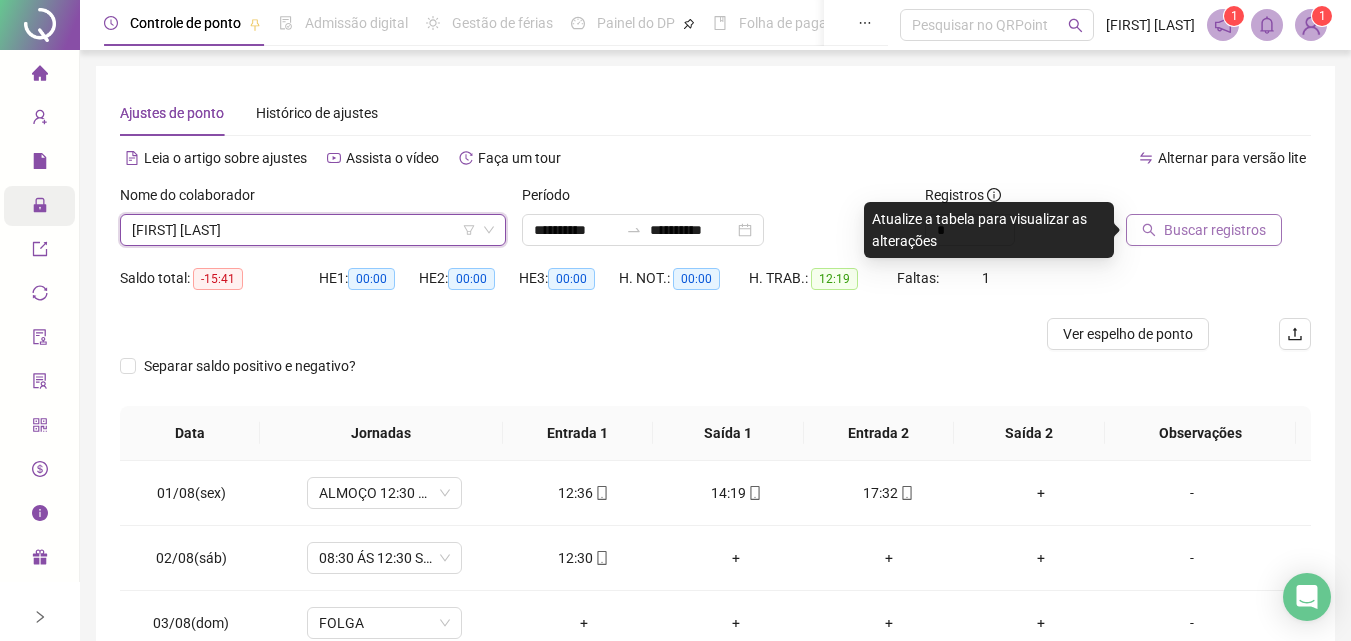 click on "Buscar registros" at bounding box center [1204, 230] 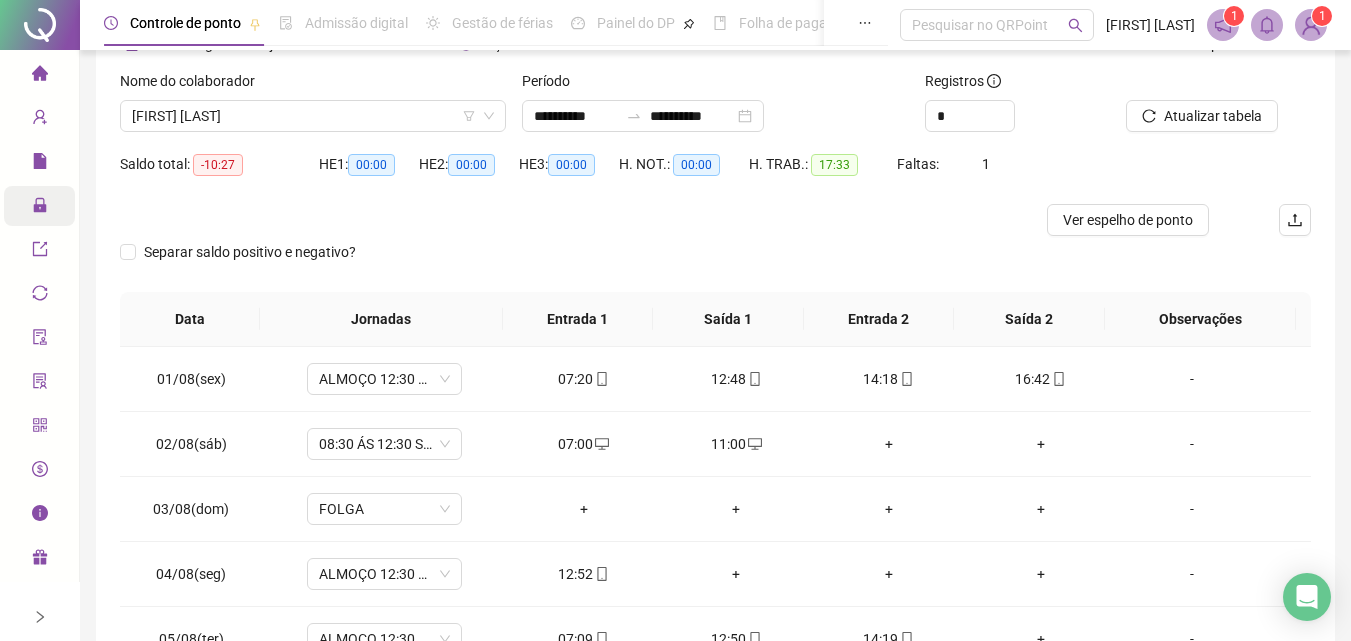 scroll, scrollTop: 255, scrollLeft: 0, axis: vertical 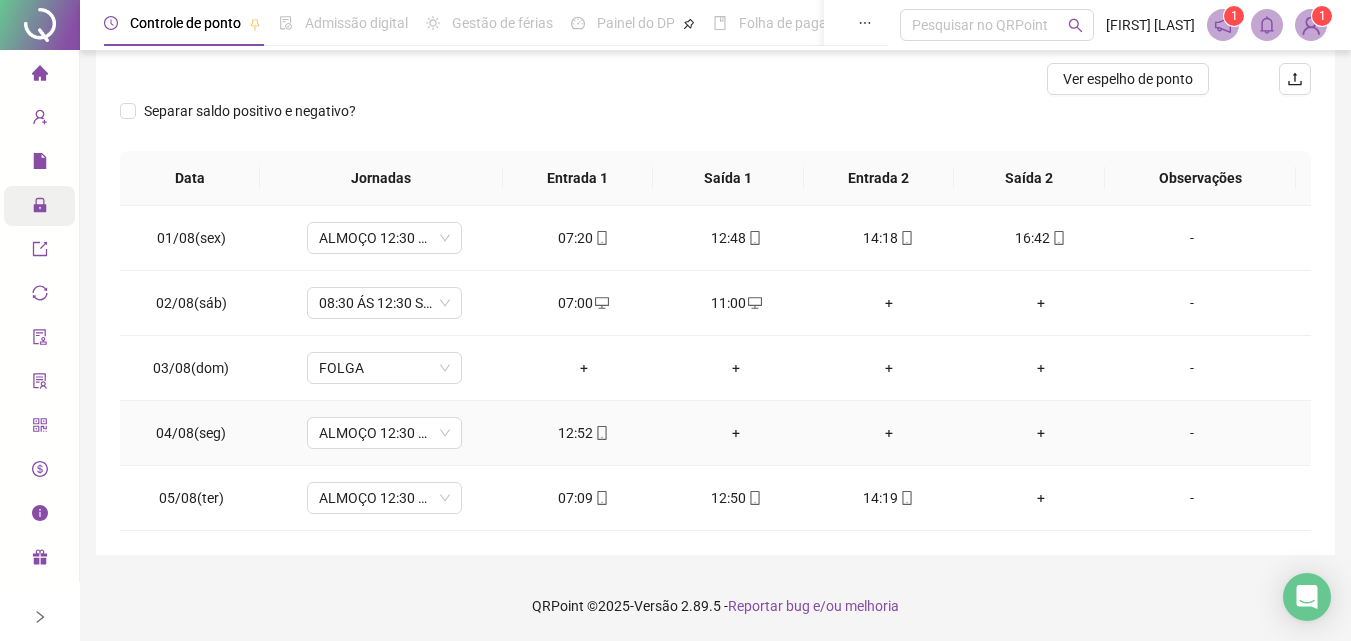 click on "+" at bounding box center (736, 433) 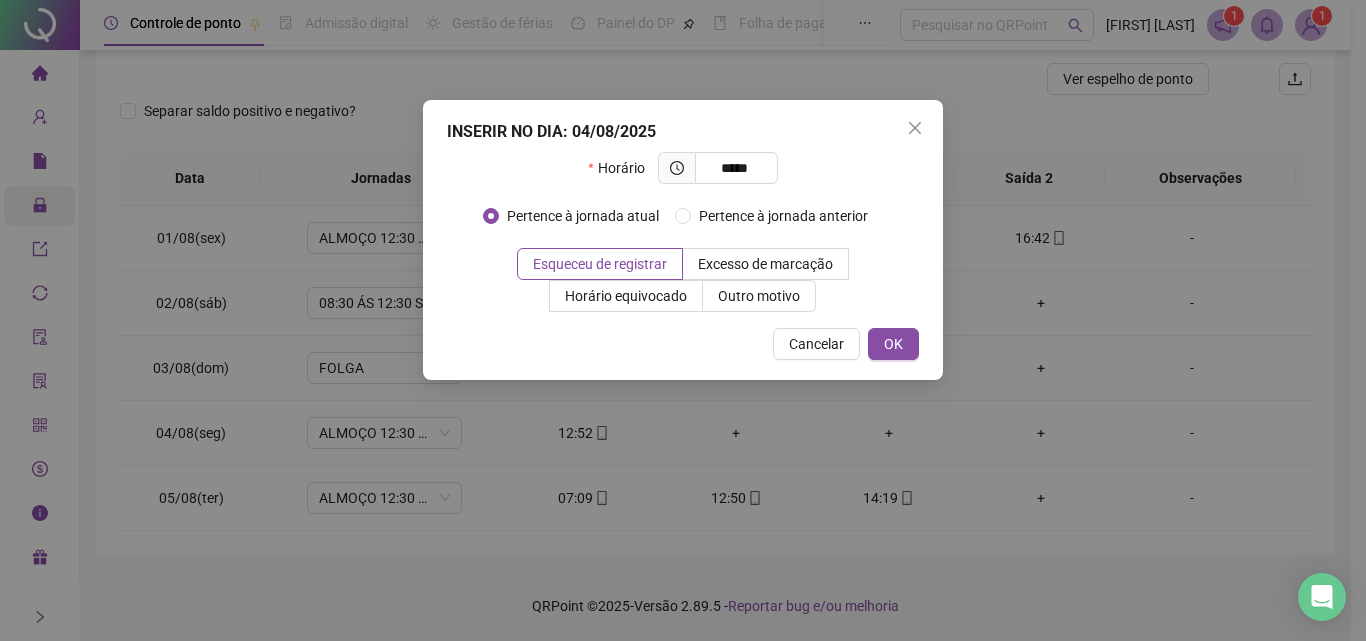 type on "*****" 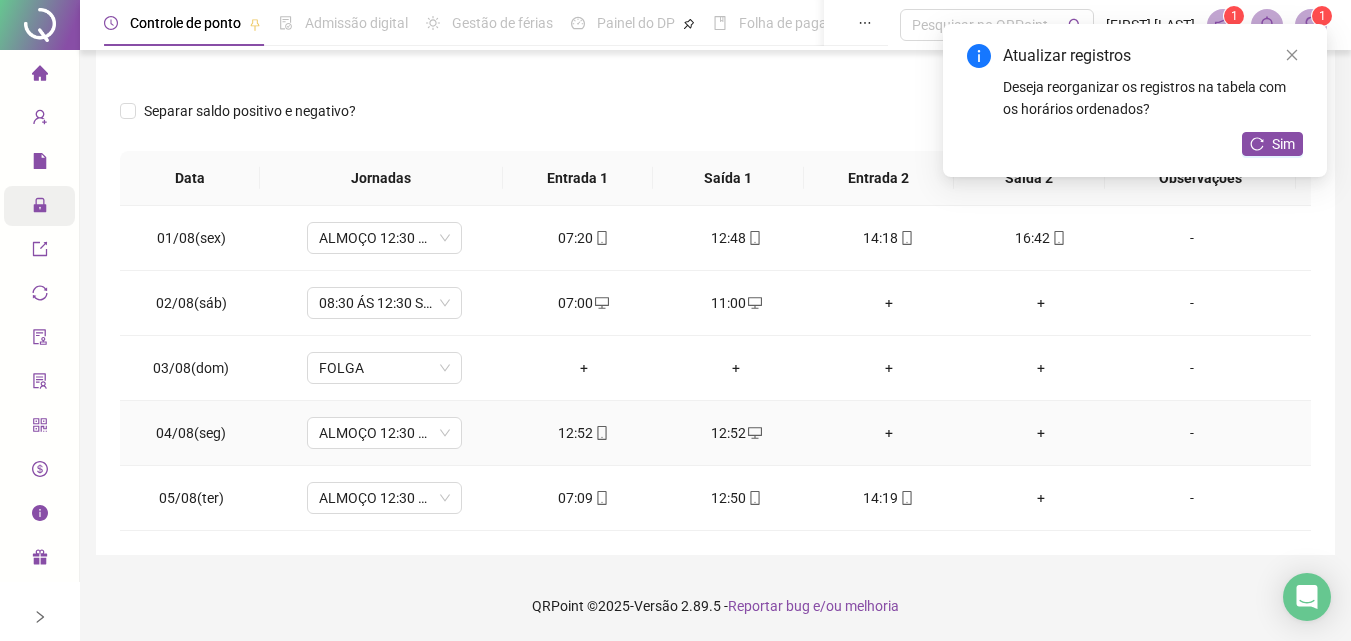 click on "+" at bounding box center (888, 433) 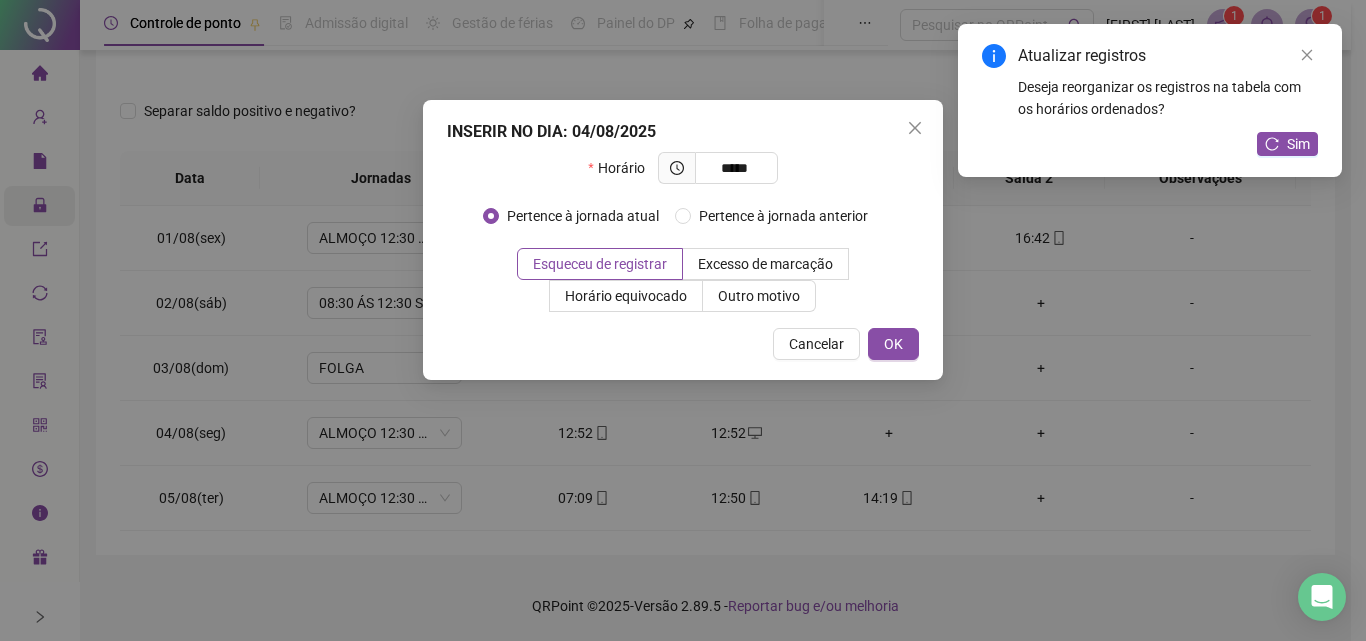 type on "*****" 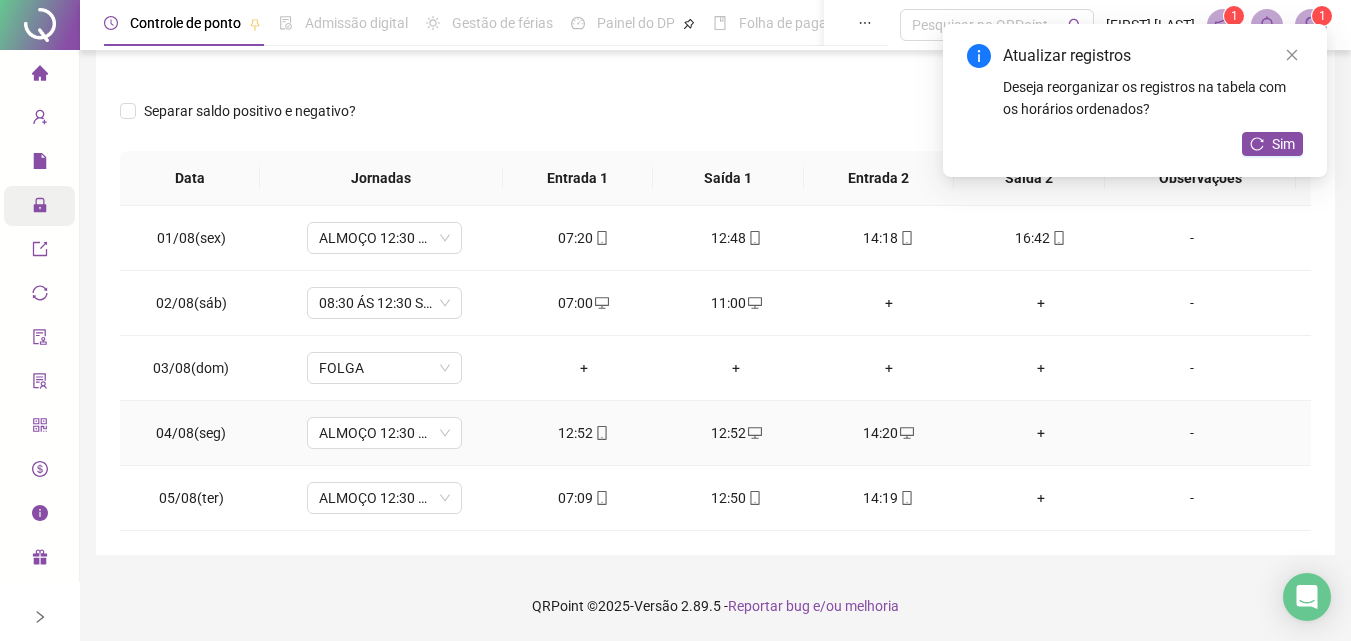 click on "+" at bounding box center [1041, 433] 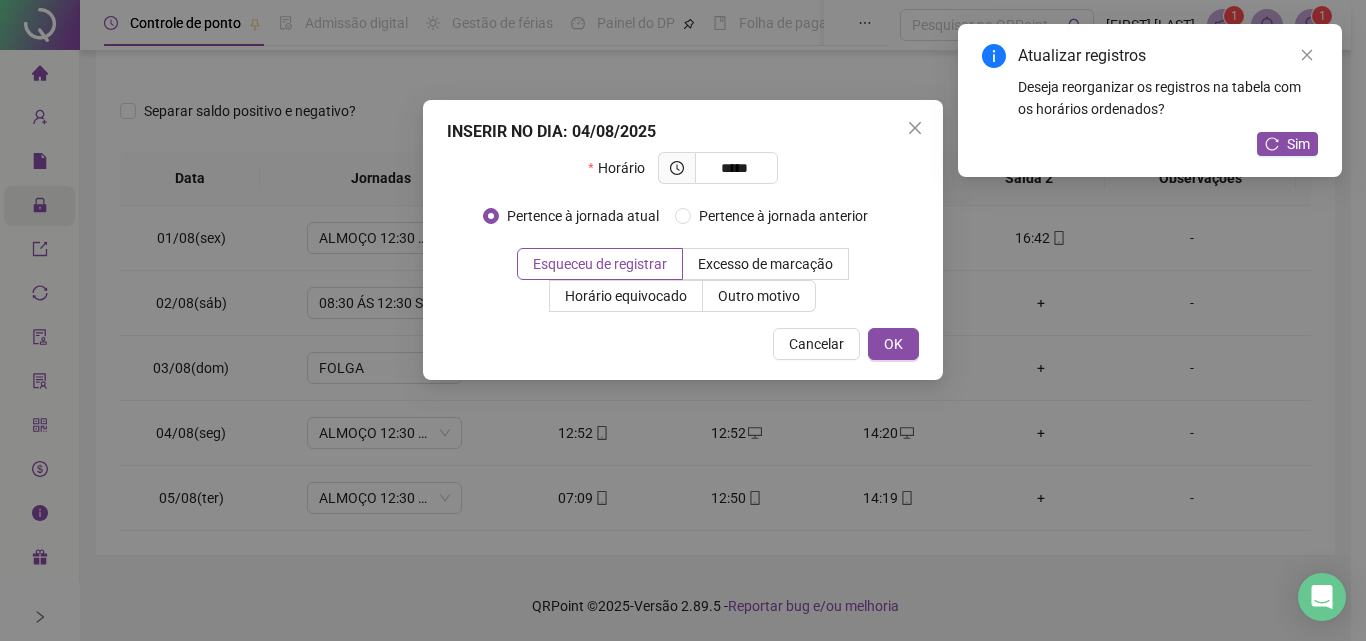 type on "*****" 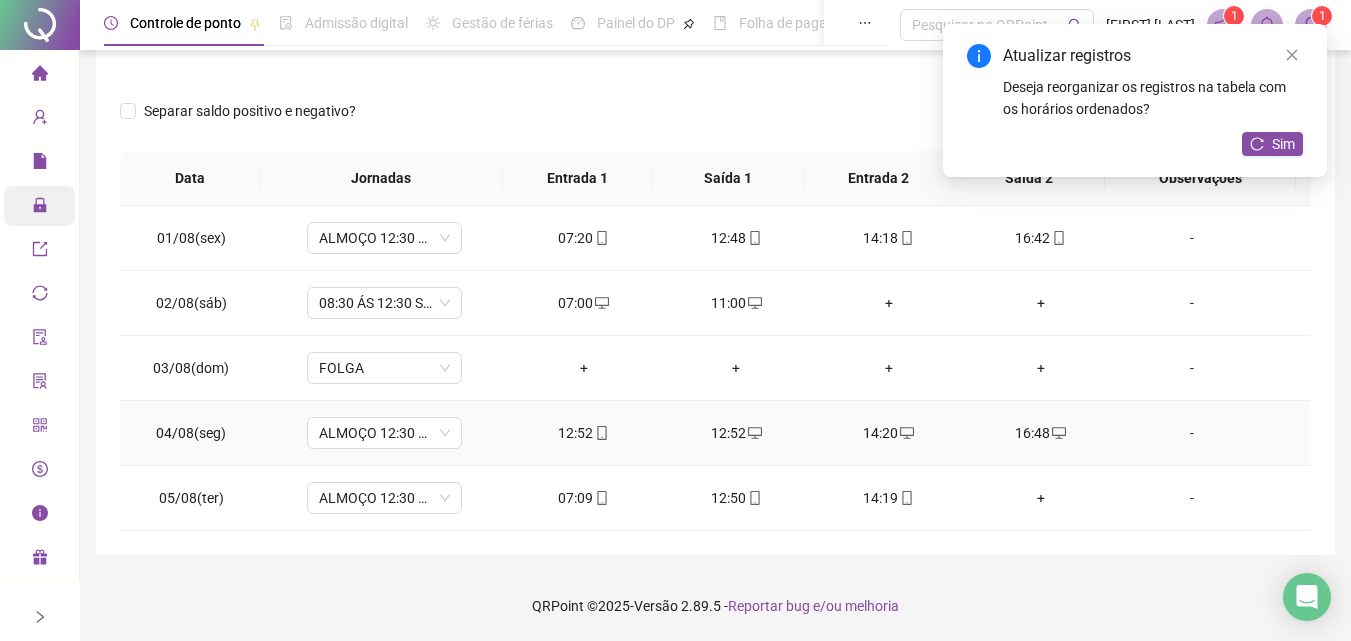 click on "12:52" at bounding box center (584, 433) 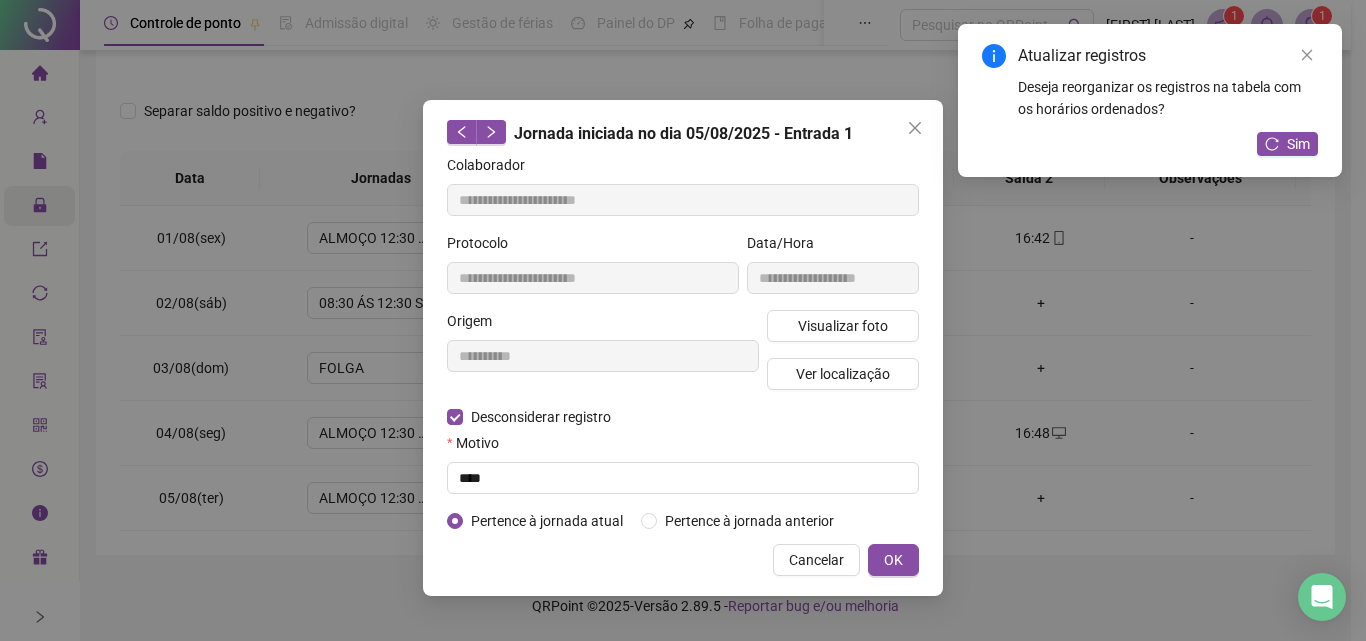 type on "**********" 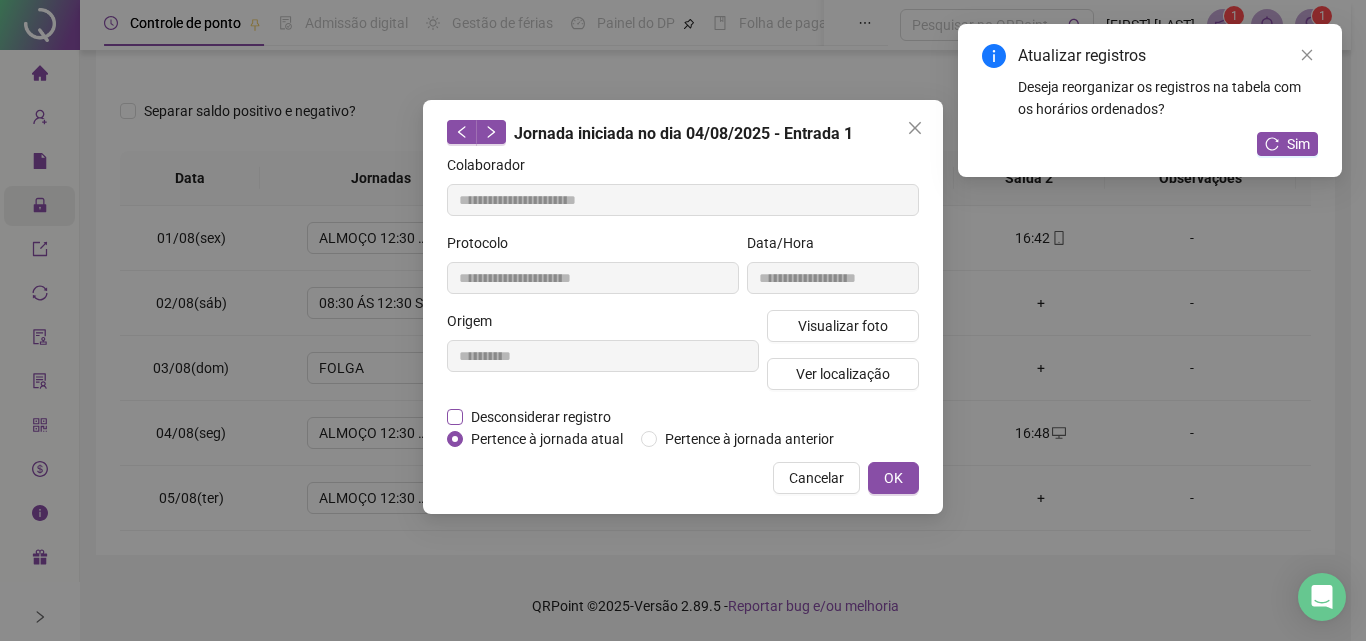 click on "Desconsiderar registro" at bounding box center (541, 417) 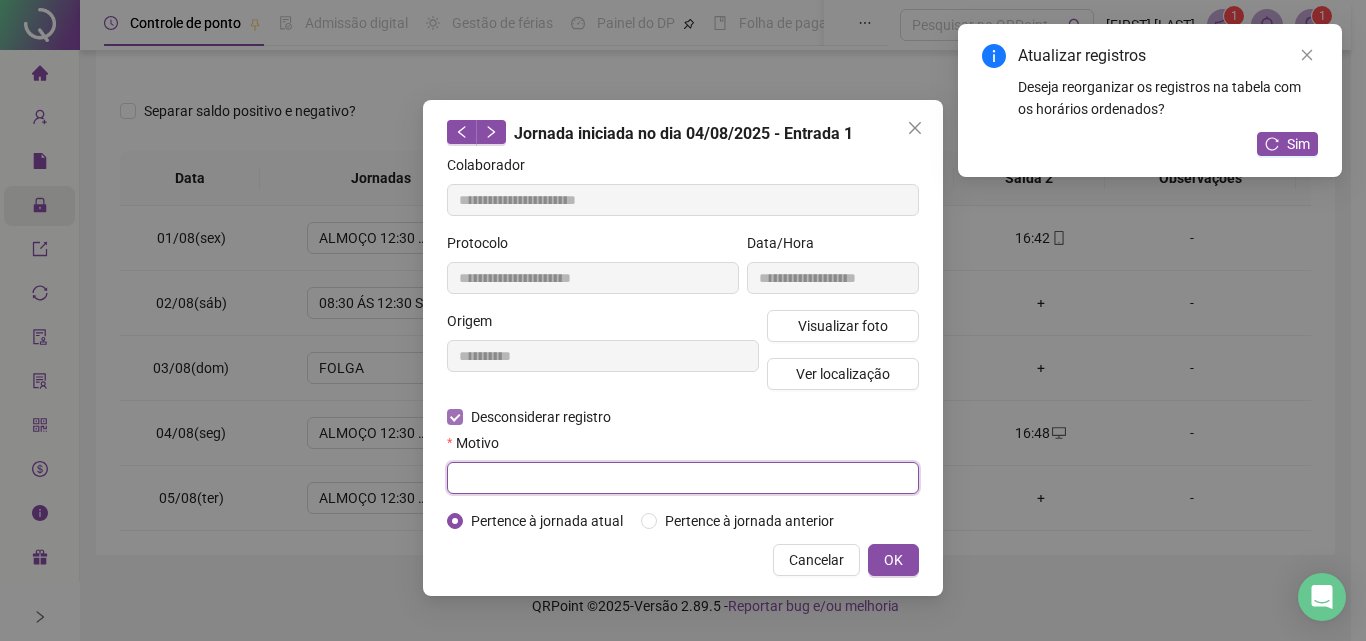 click at bounding box center (683, 478) 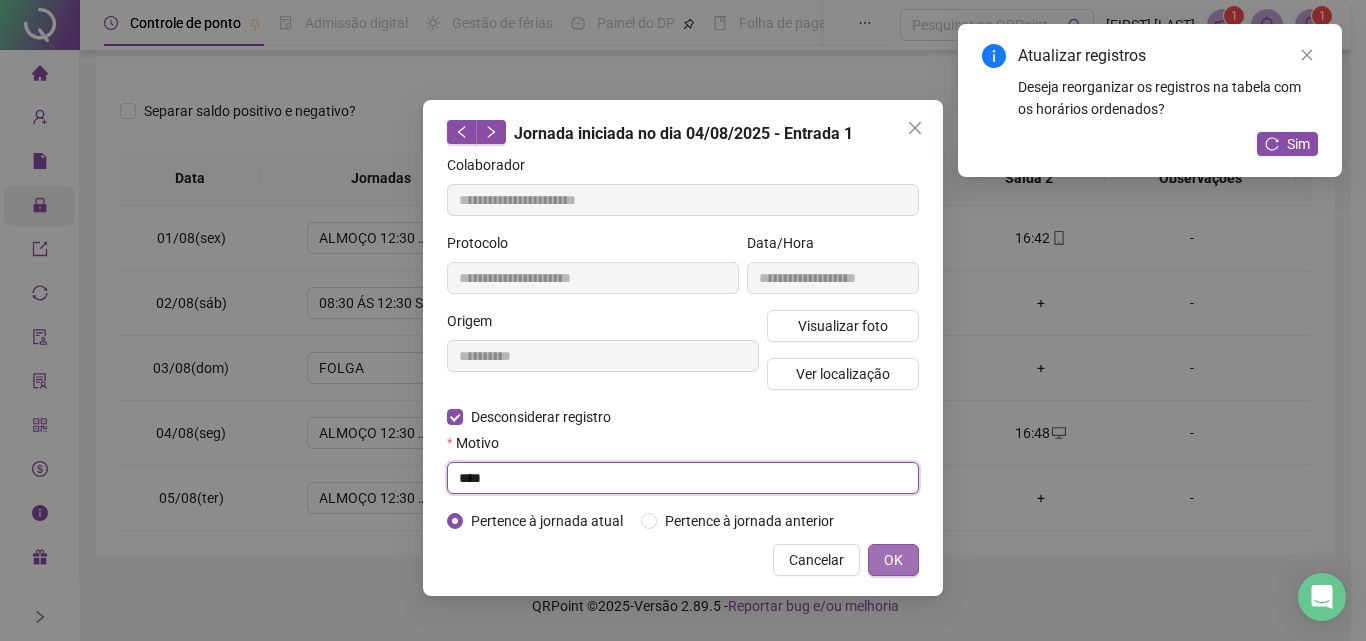 type on "****" 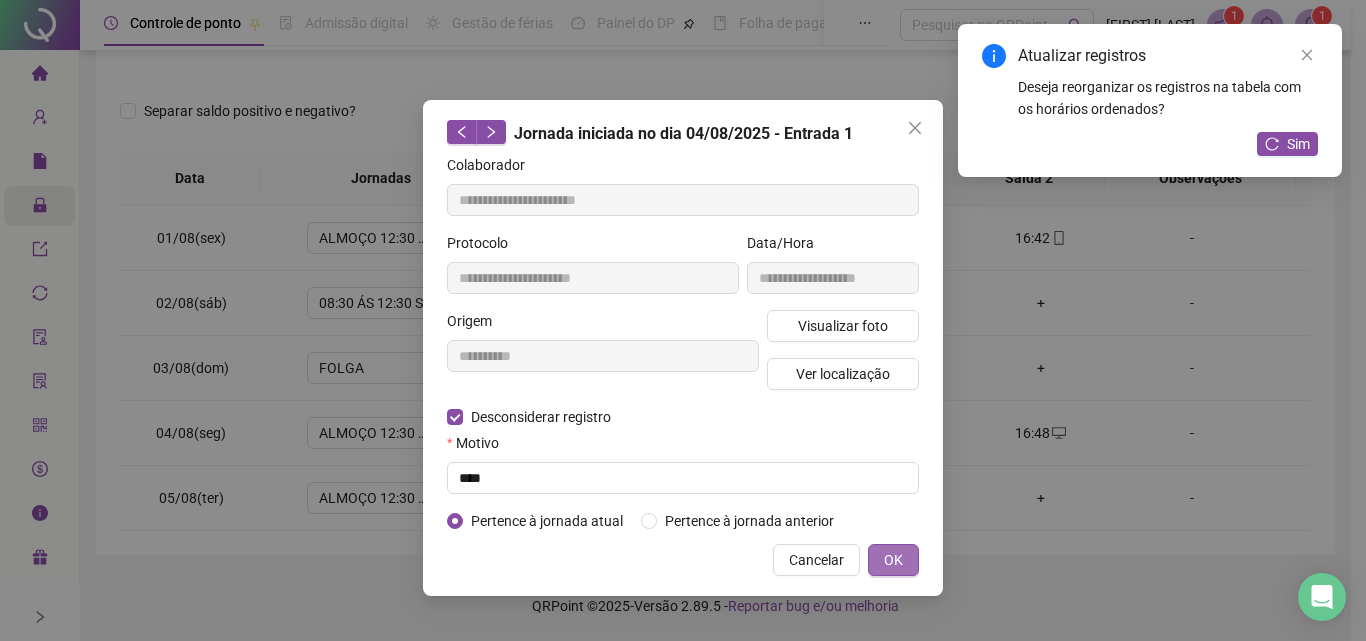 click on "OK" at bounding box center (893, 560) 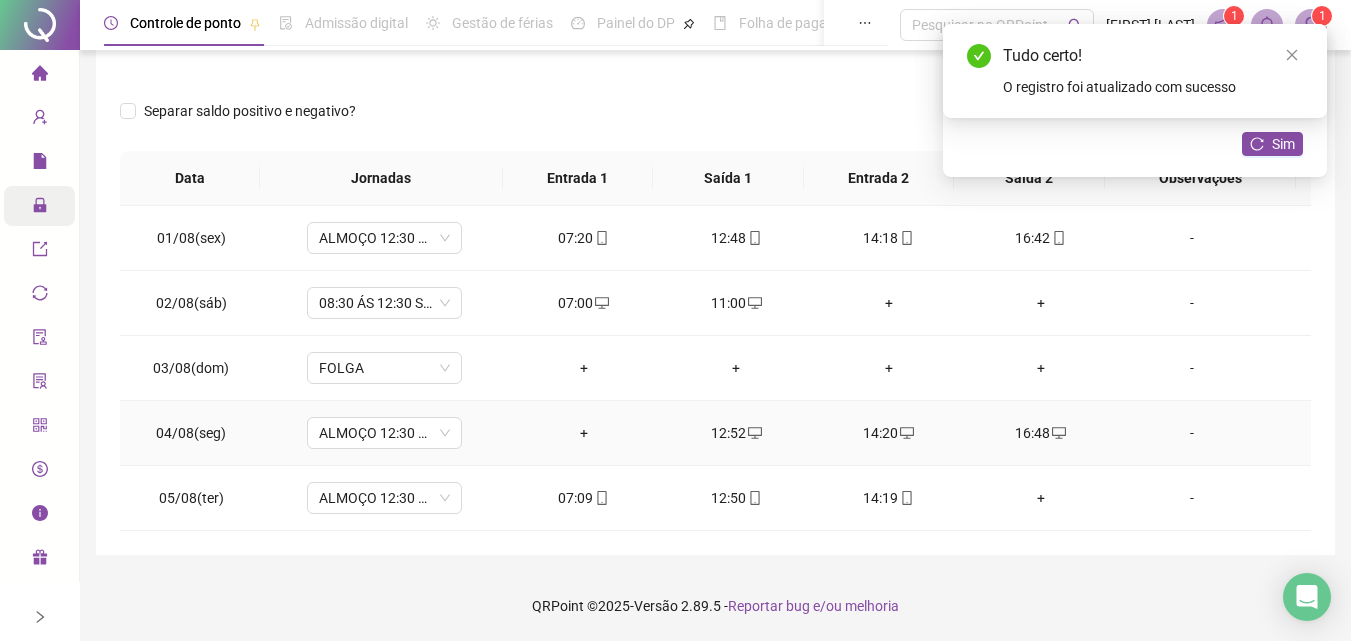 click on "+" at bounding box center (584, 433) 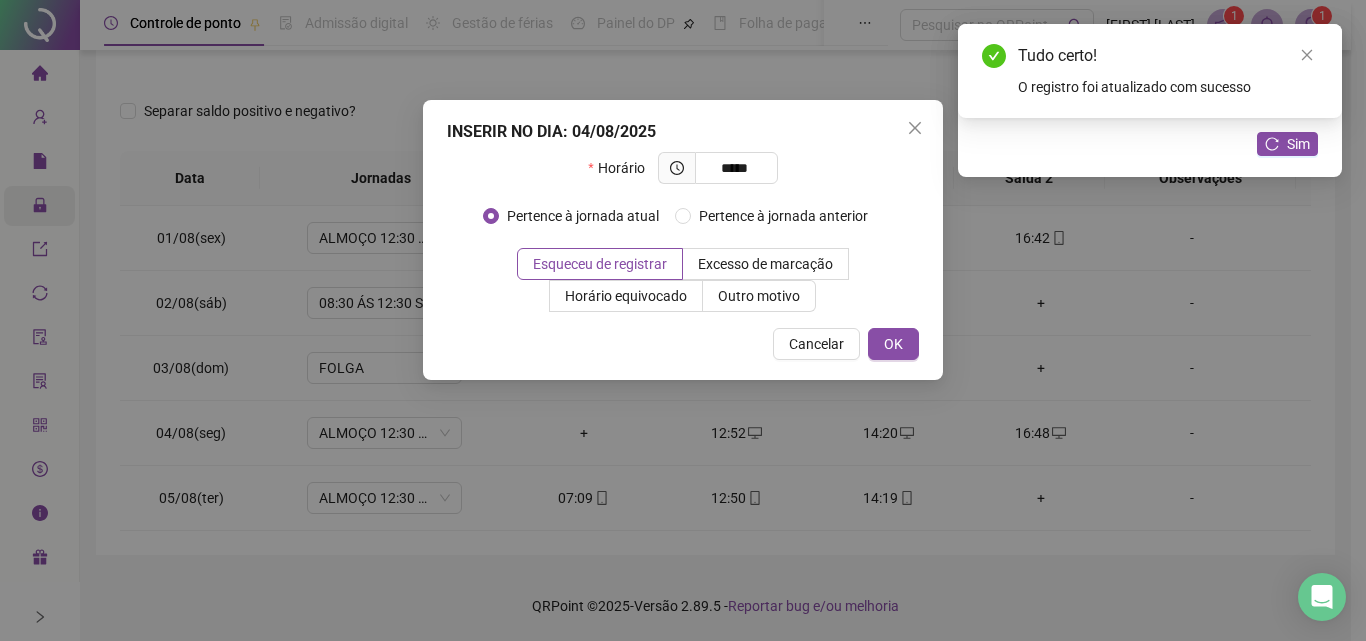 type on "*****" 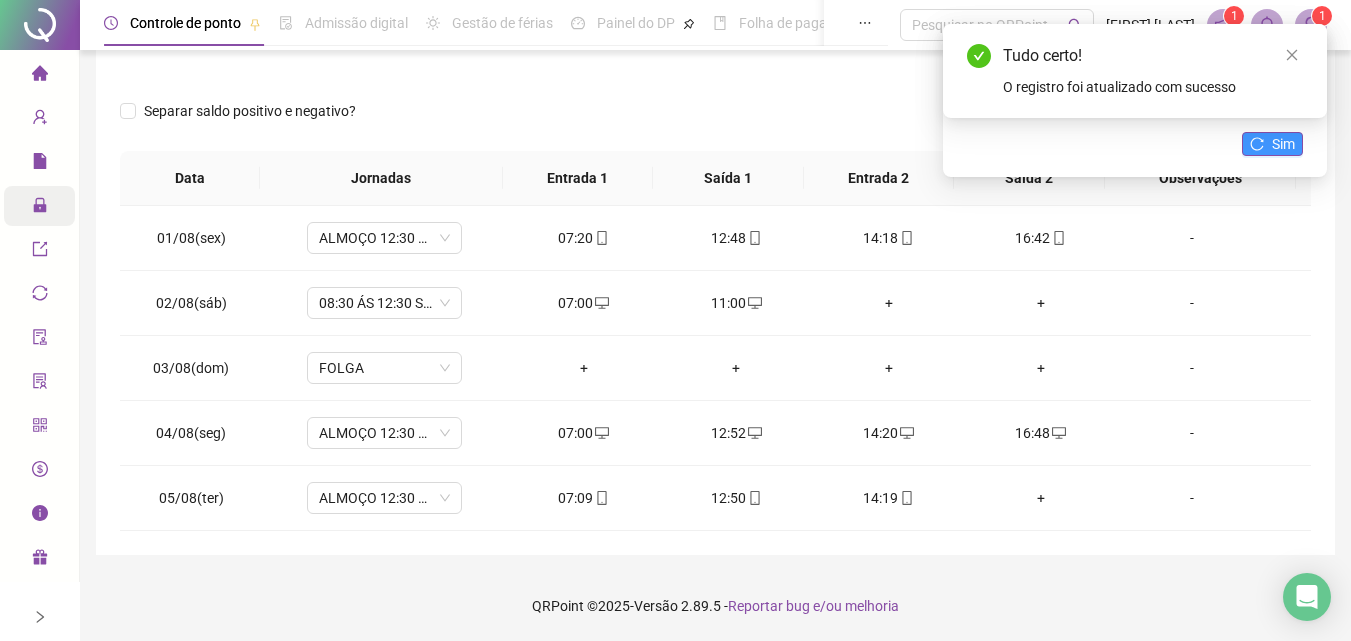click 